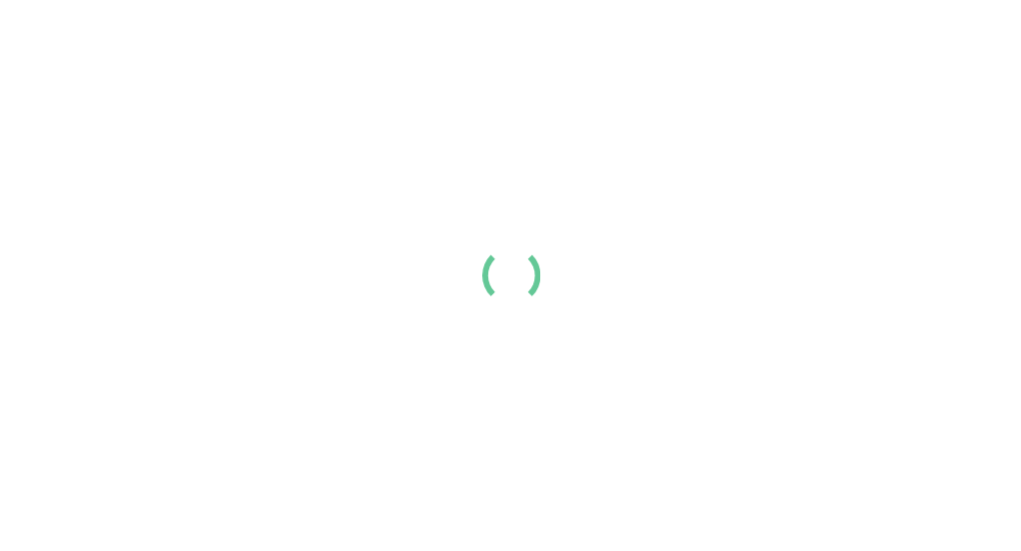 scroll, scrollTop: 0, scrollLeft: 0, axis: both 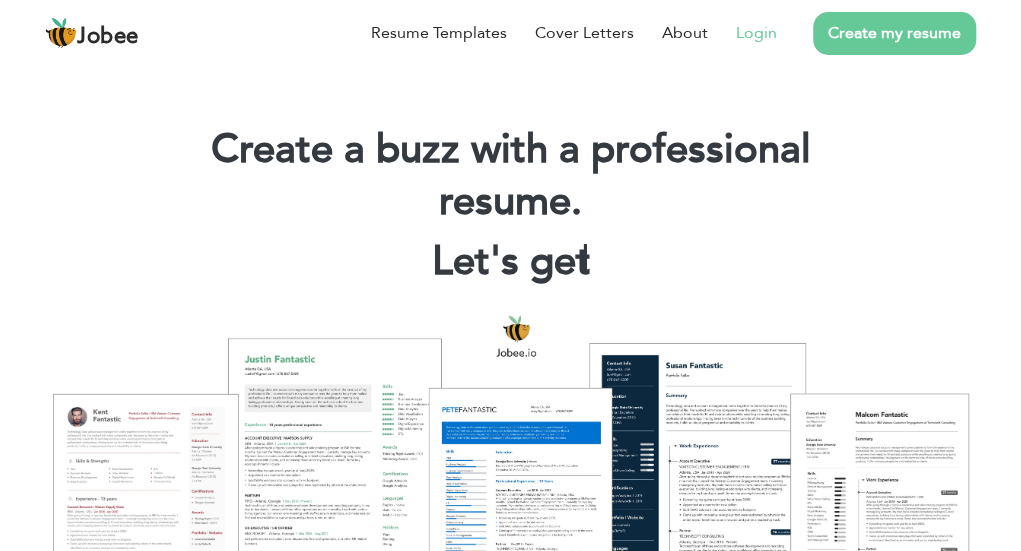 click on "Login" at bounding box center [756, 33] 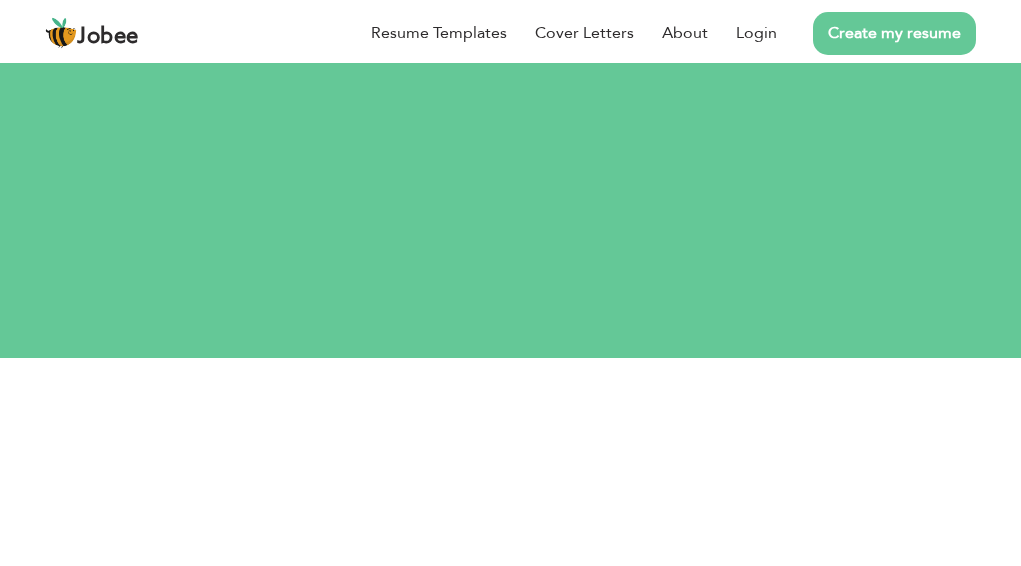 scroll, scrollTop: 0, scrollLeft: 0, axis: both 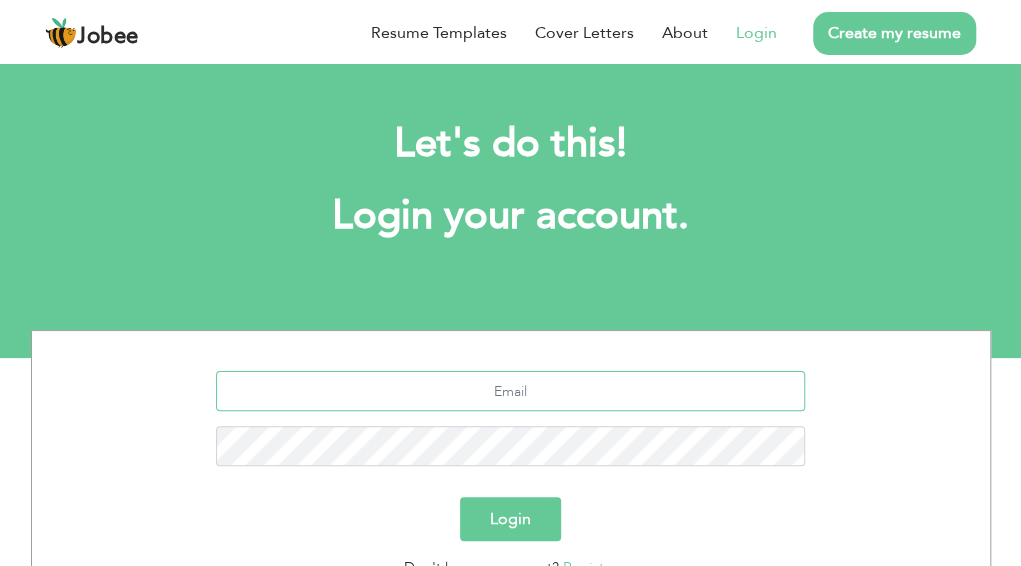 click at bounding box center (510, 391) 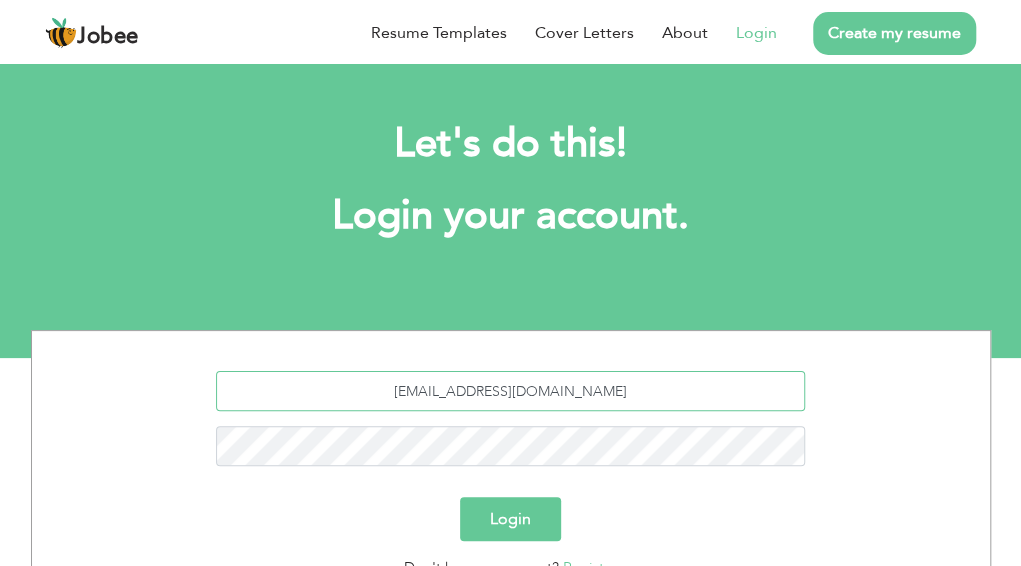 type on "ayeshasadiqa6217@gmail.com" 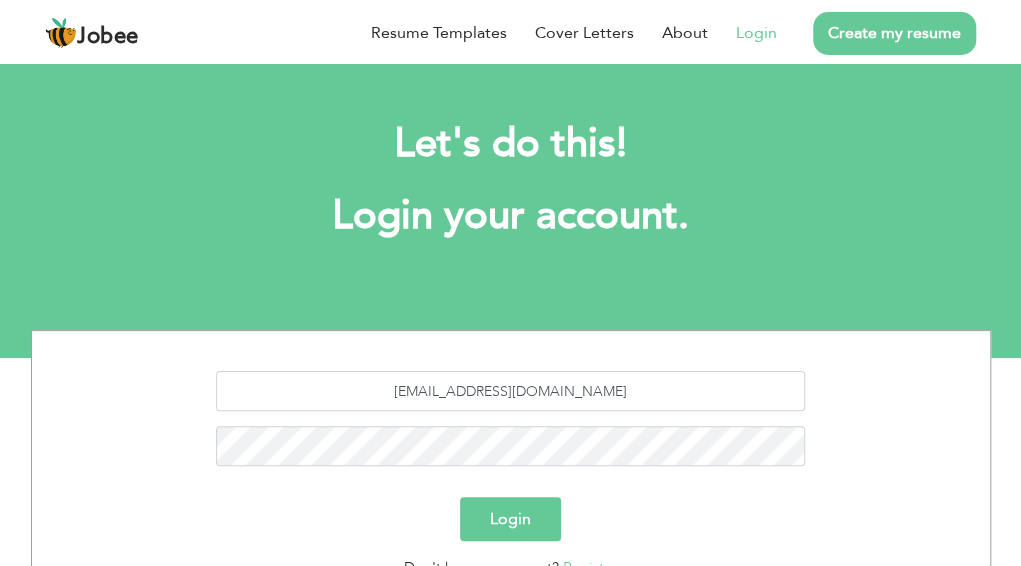 click on "Login" at bounding box center (510, 519) 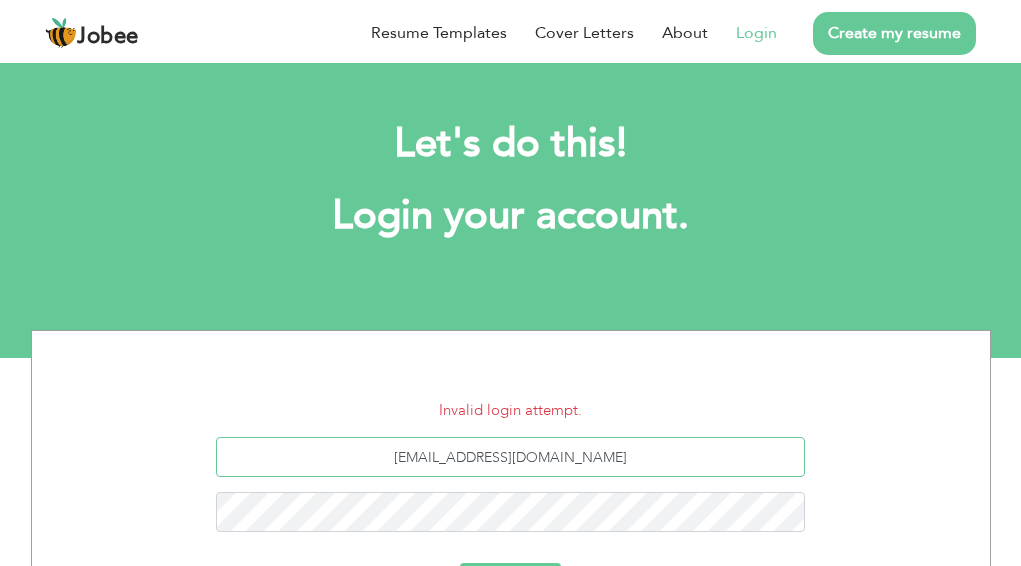 scroll, scrollTop: 0, scrollLeft: 0, axis: both 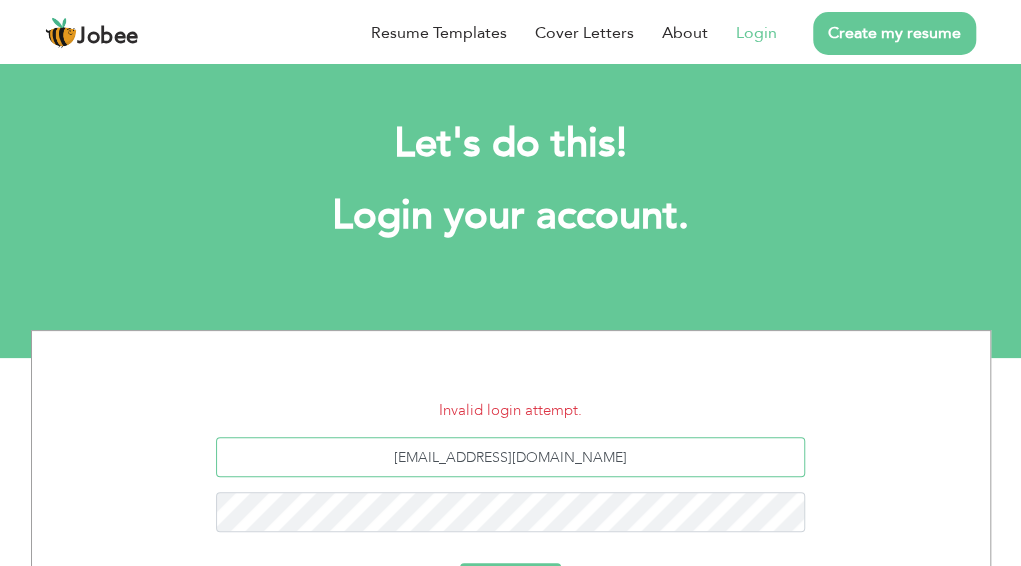 click on "[EMAIL_ADDRESS][DOMAIN_NAME]" at bounding box center (511, 492) 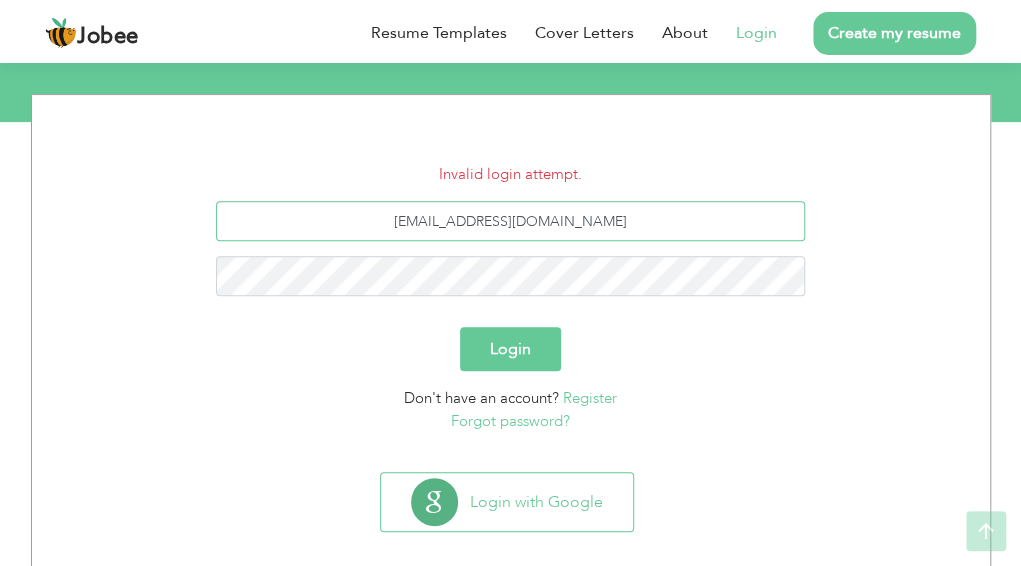 scroll, scrollTop: 259, scrollLeft: 0, axis: vertical 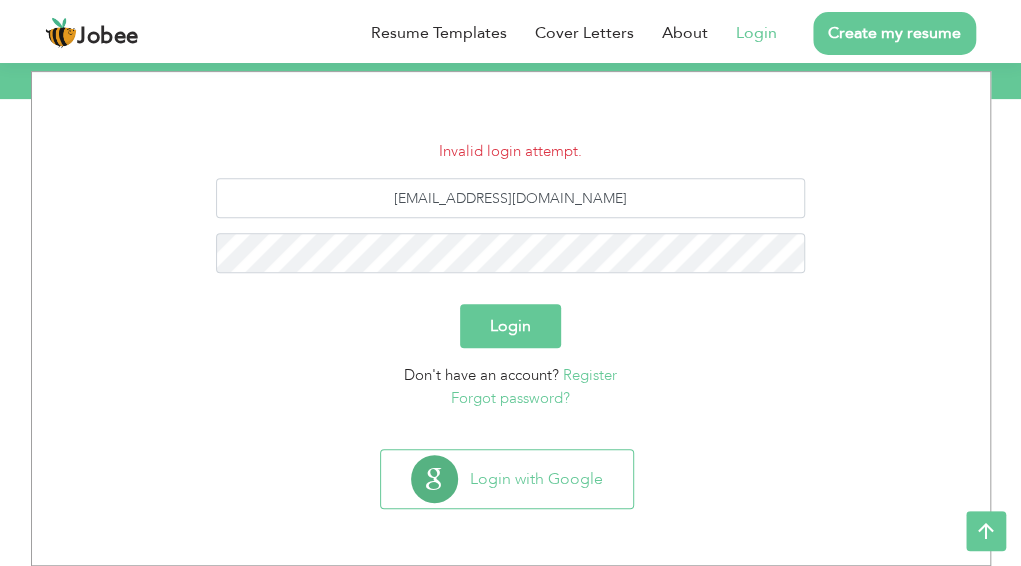click on "Forgot password?" at bounding box center [510, 398] 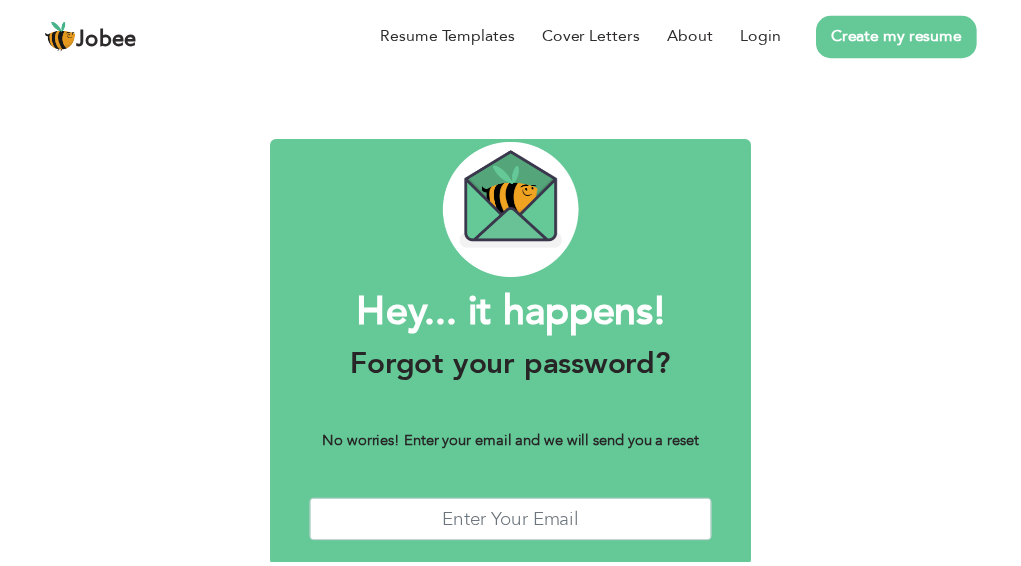 scroll, scrollTop: 0, scrollLeft: 0, axis: both 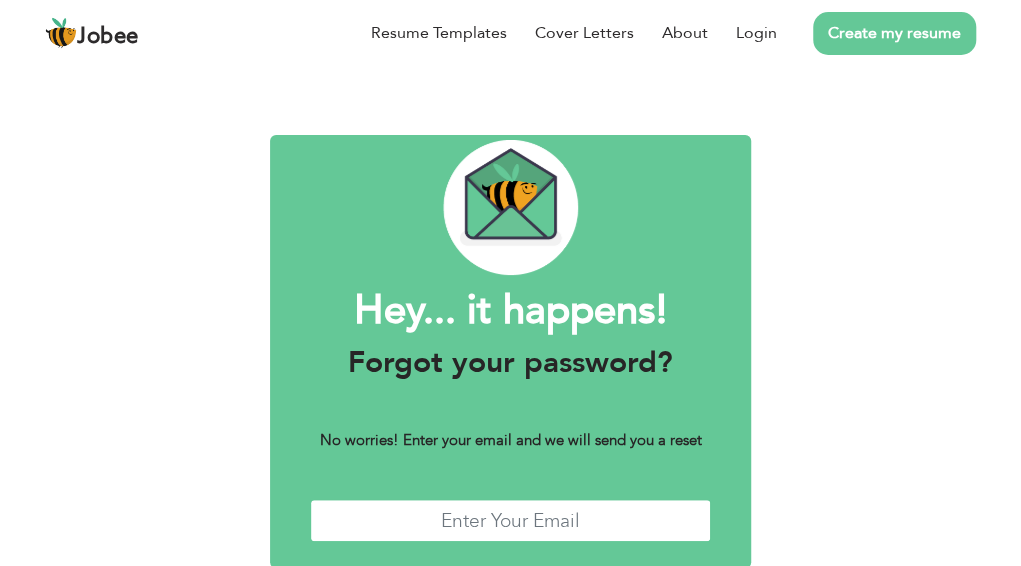 click at bounding box center (510, 520) 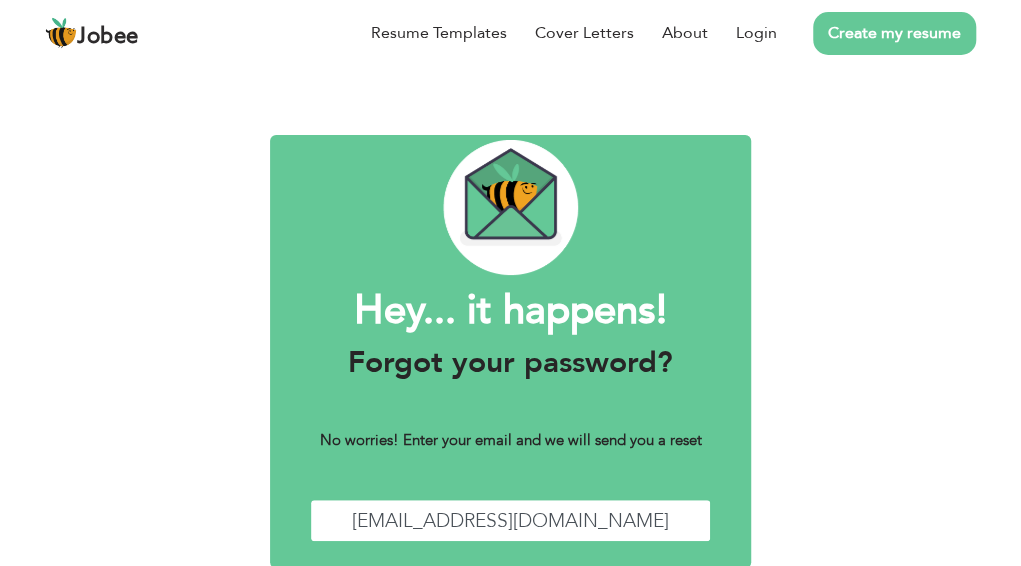 click on "Send" at bounding box center (597, 619) 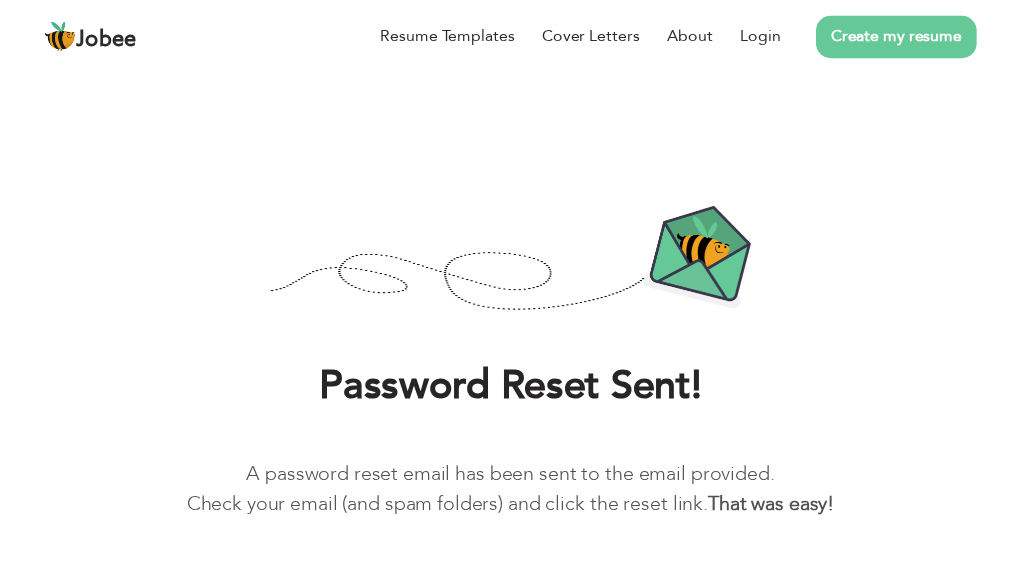 scroll, scrollTop: 0, scrollLeft: 0, axis: both 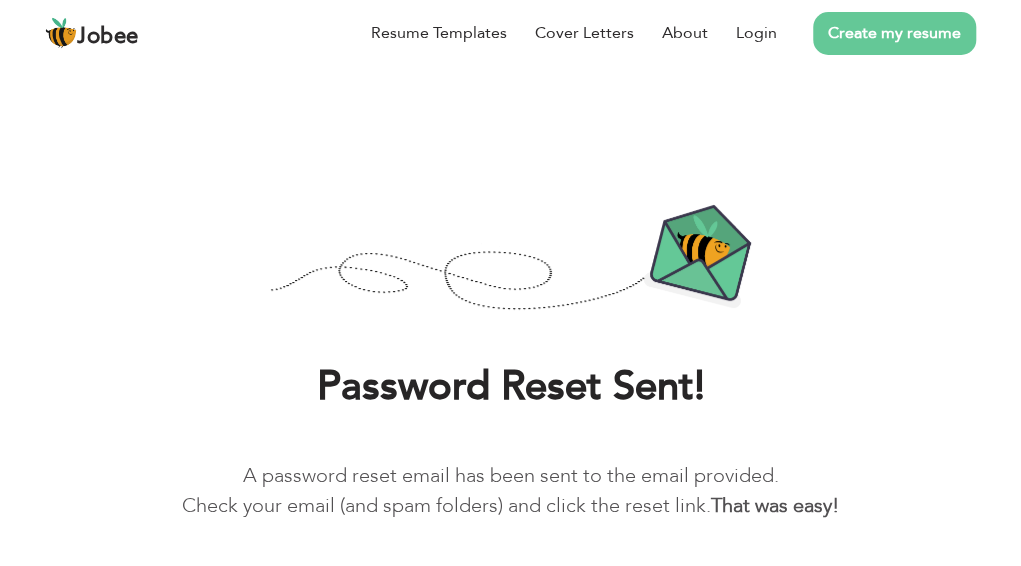 click on "Jobee
Resume Templates
Cover Letters
About
Login
Create my resume" at bounding box center [510, 31] 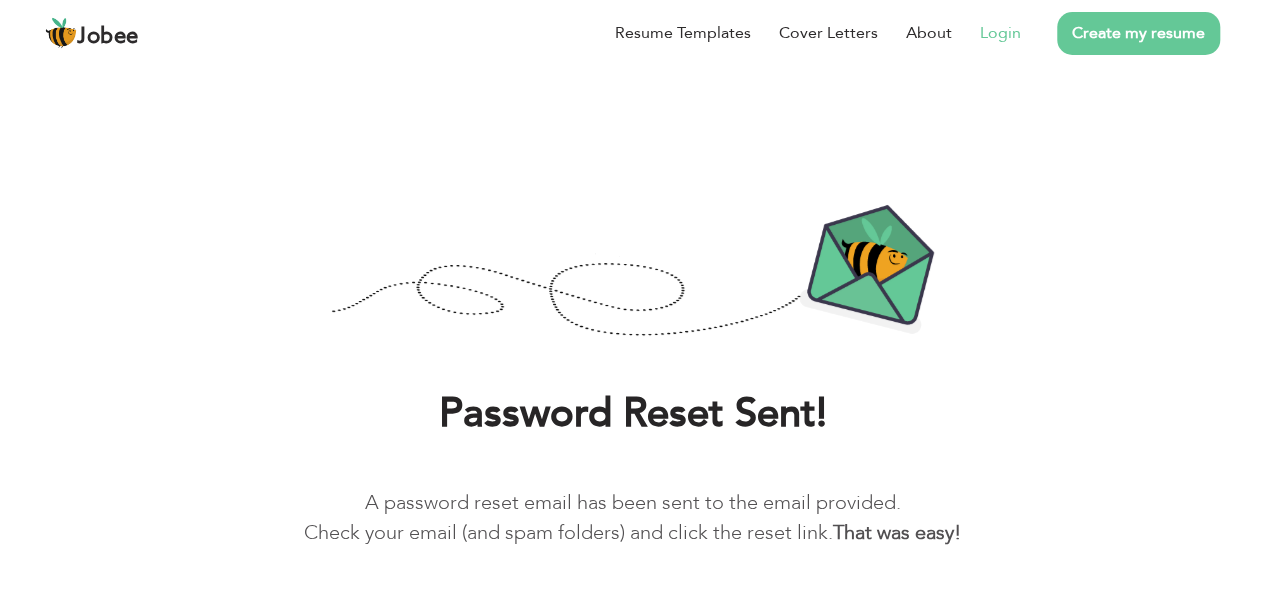click on "Login" at bounding box center [1000, 33] 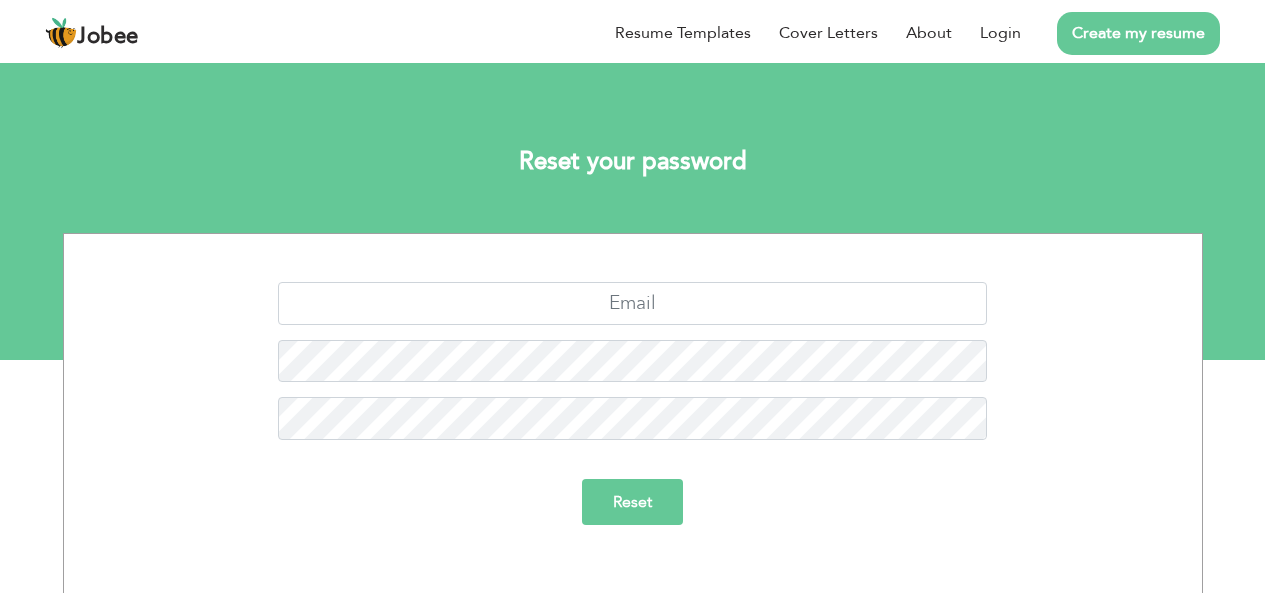 scroll, scrollTop: 0, scrollLeft: 0, axis: both 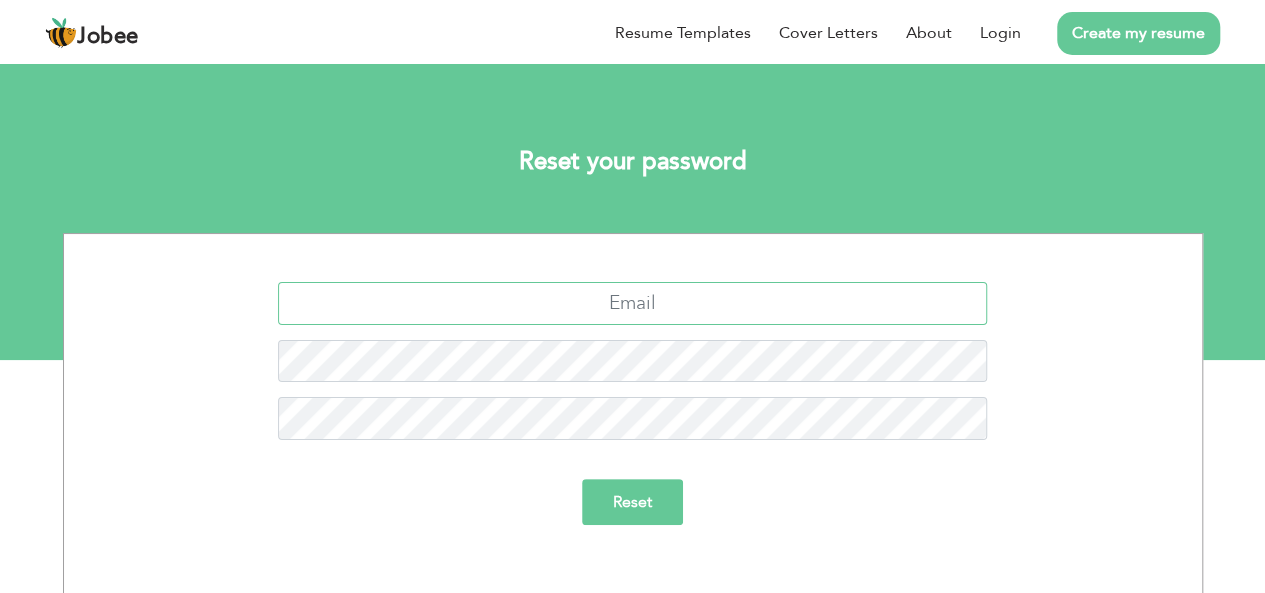 click at bounding box center (632, 303) 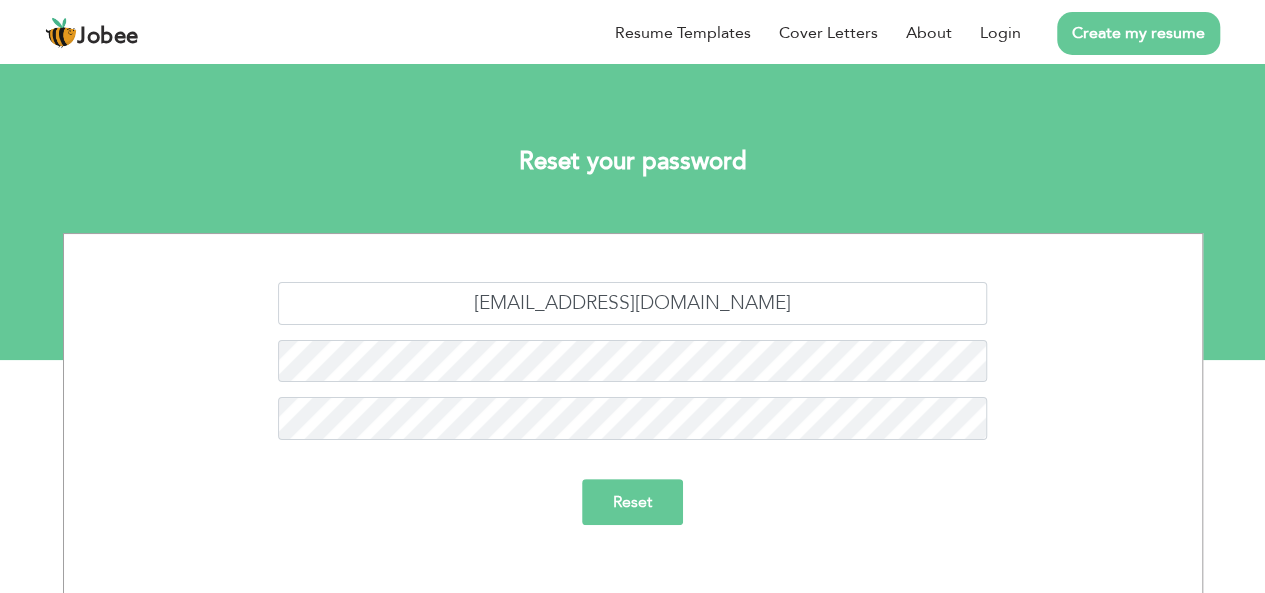 click on "Reset" at bounding box center [632, 502] 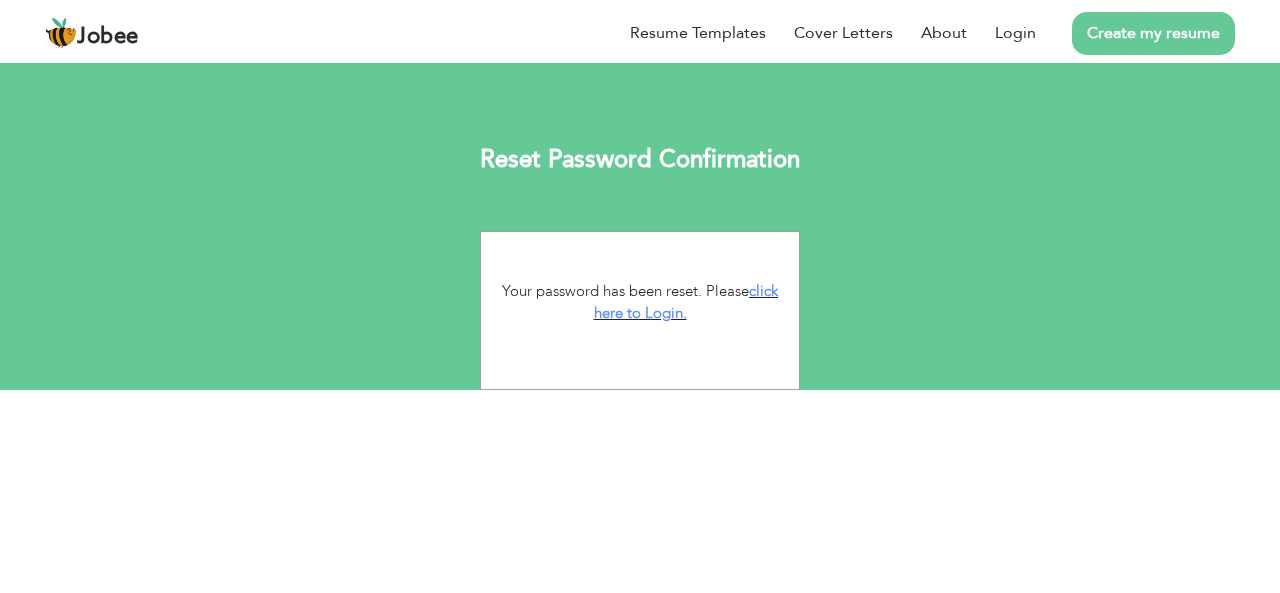 scroll, scrollTop: 0, scrollLeft: 0, axis: both 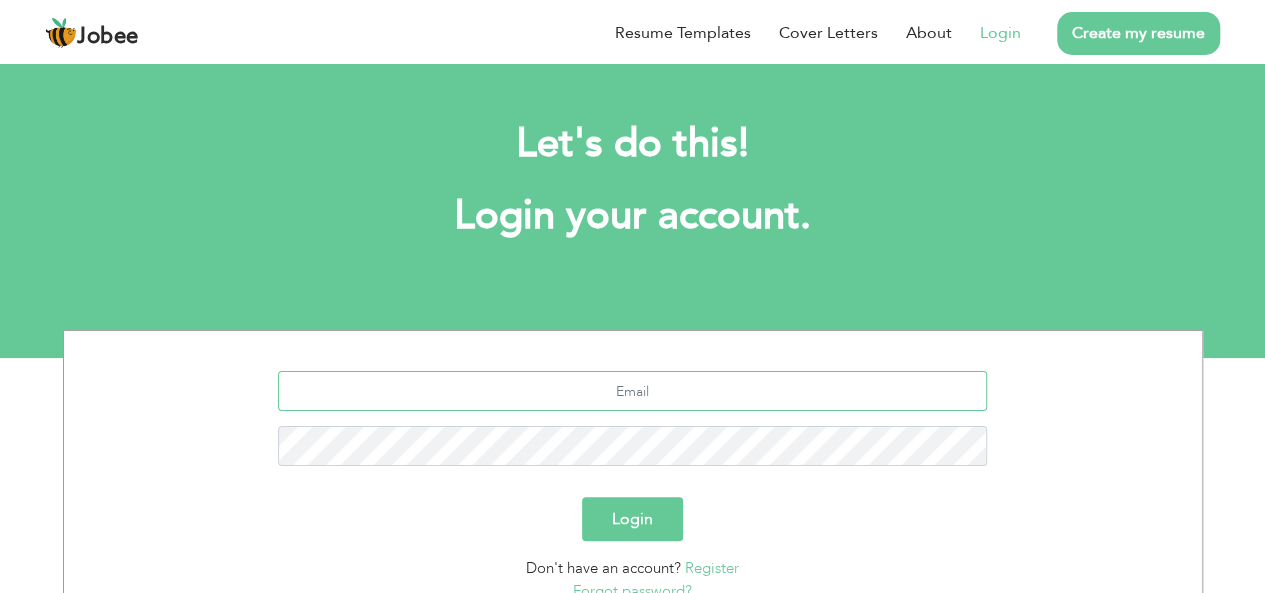 type on "[EMAIL_ADDRESS][DOMAIN_NAME]" 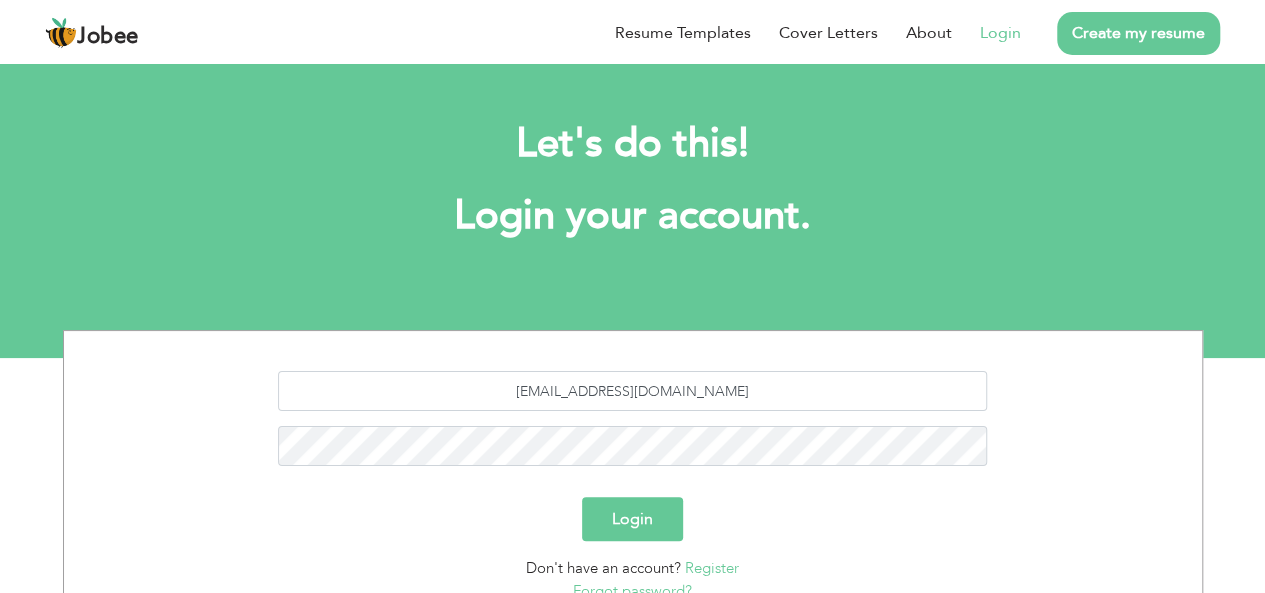 click on "Login" at bounding box center [632, 519] 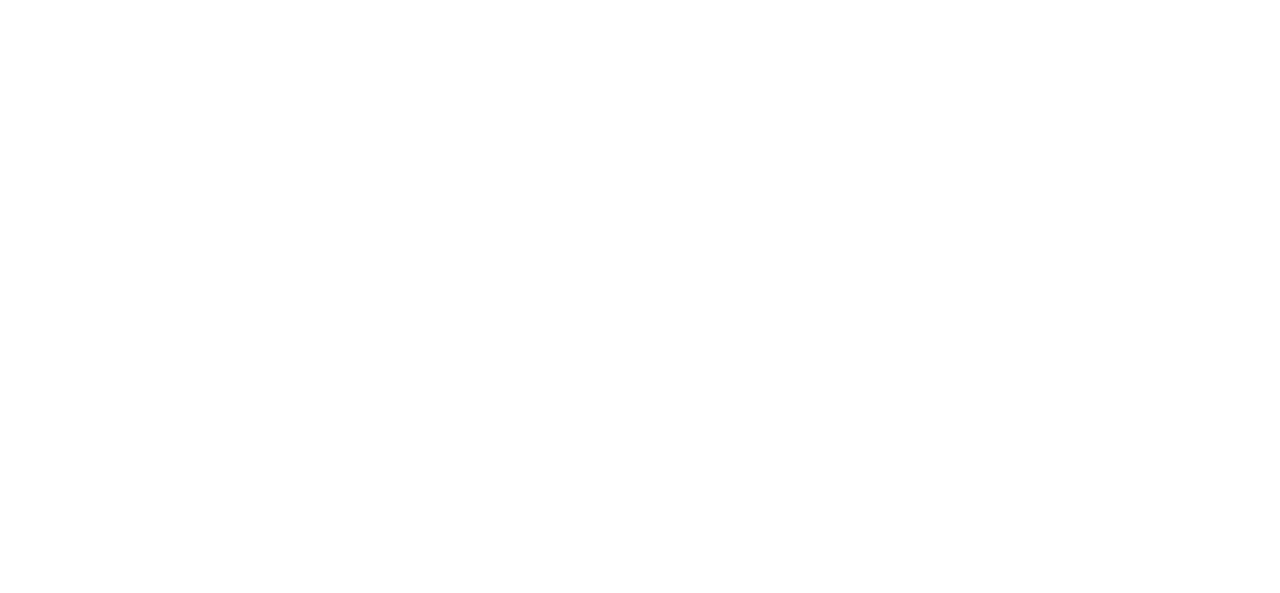 scroll, scrollTop: 0, scrollLeft: 0, axis: both 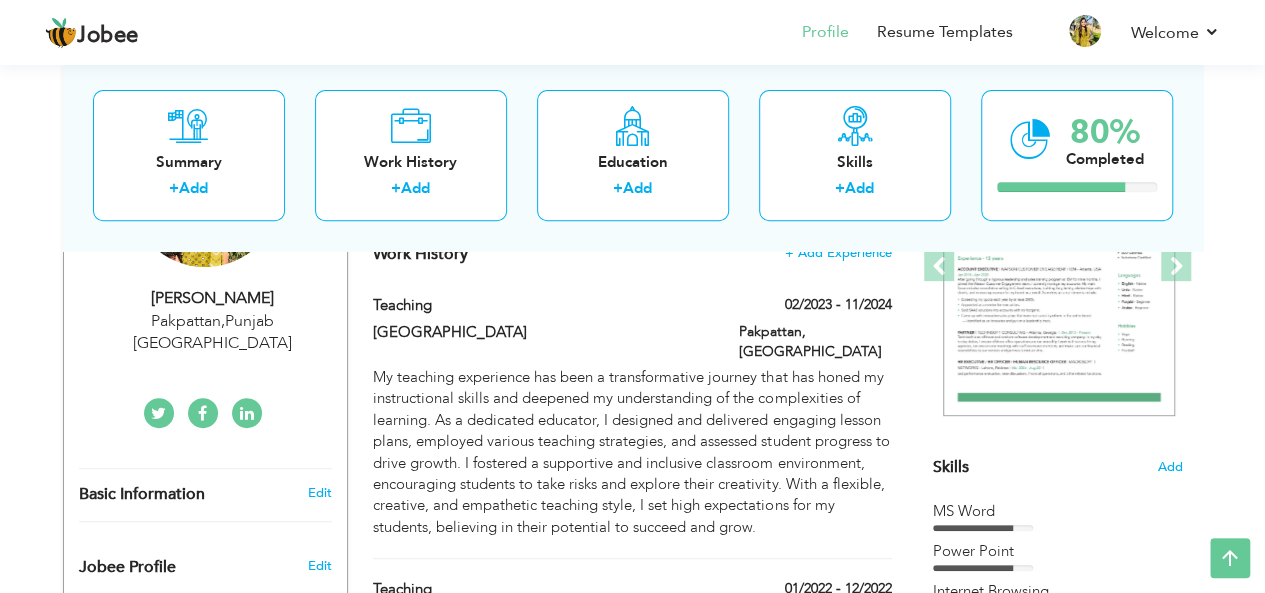 click on "Ayesha Siddiqa" at bounding box center [213, 298] 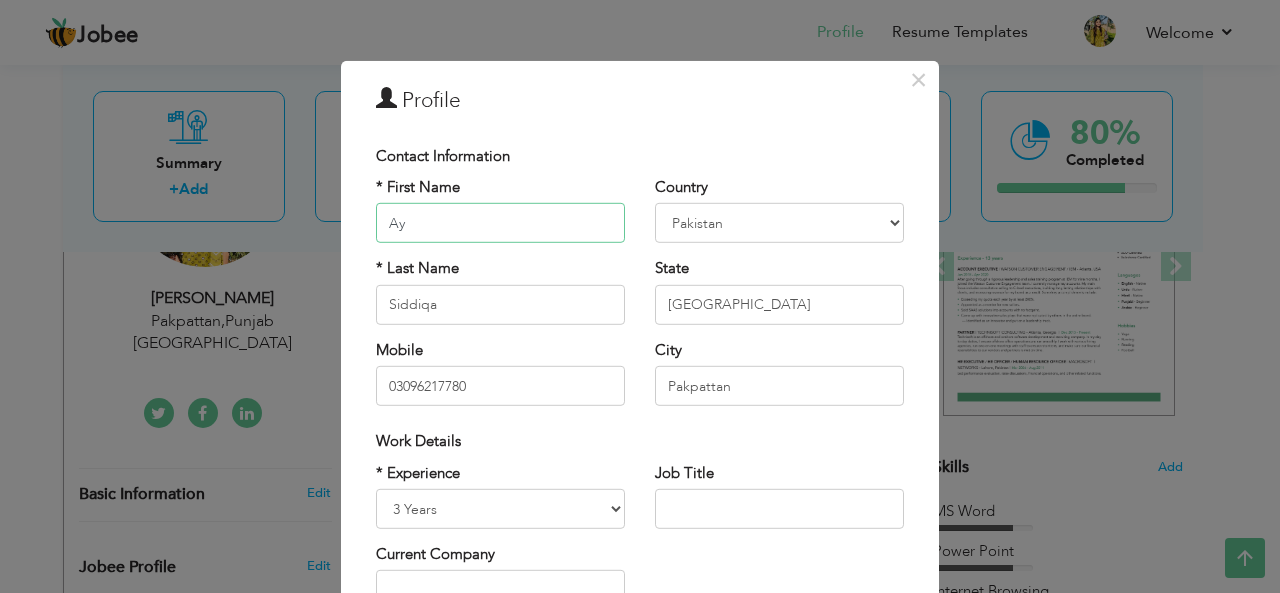 type on "A" 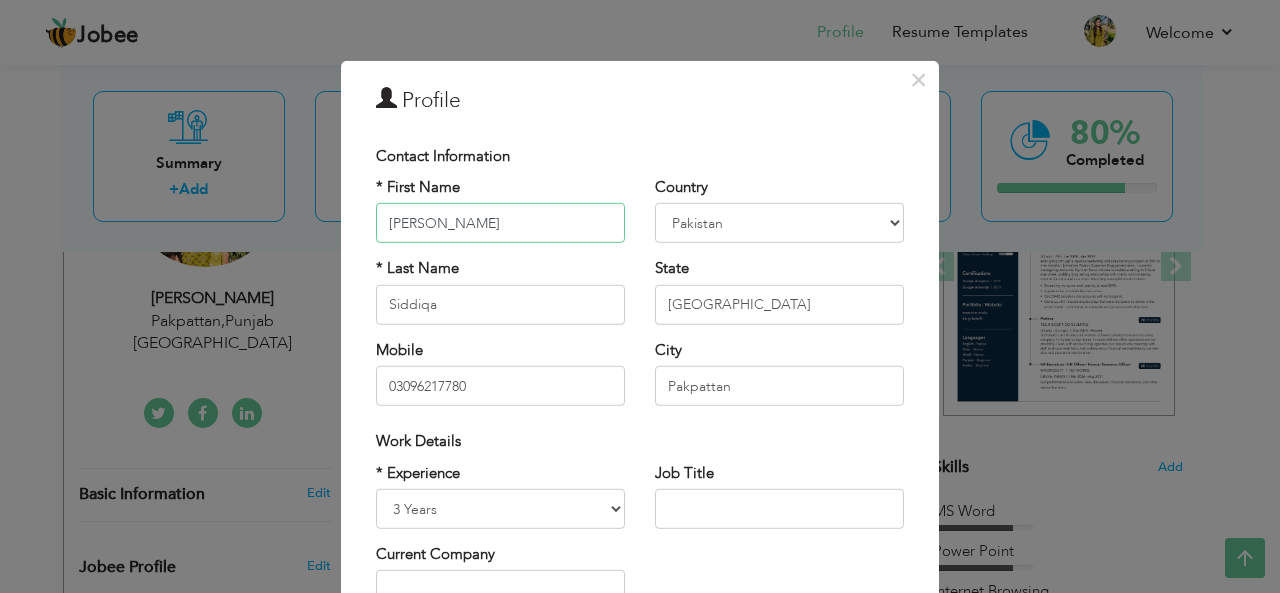 type on "AYESHA" 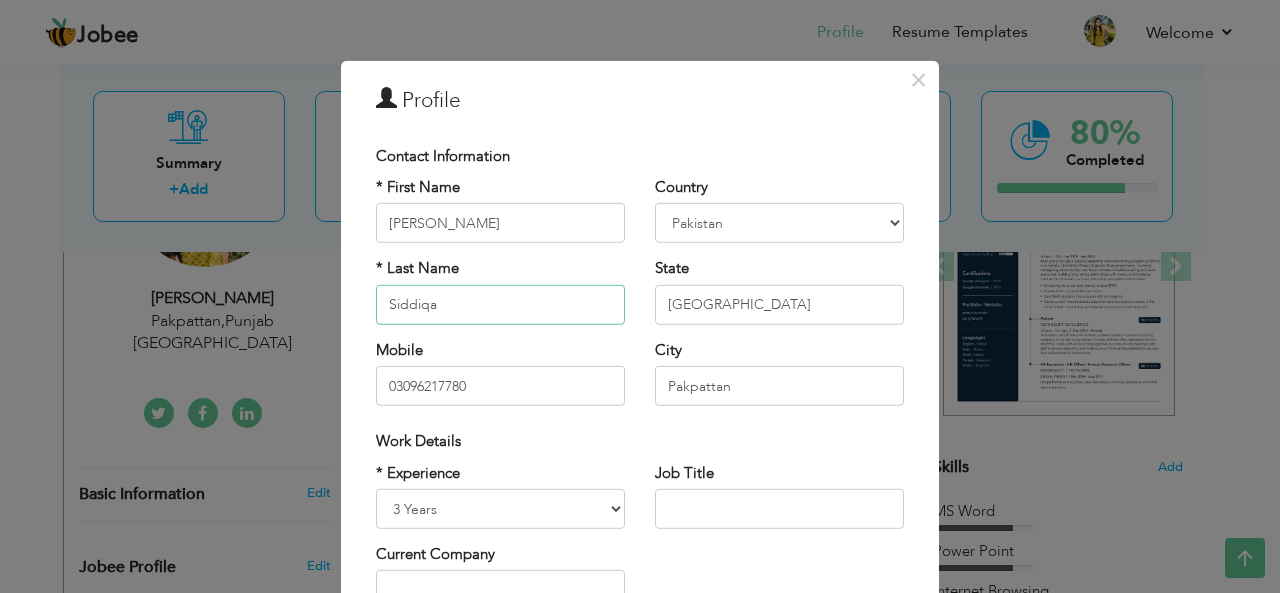 click on "Siddiqa" at bounding box center [500, 305] 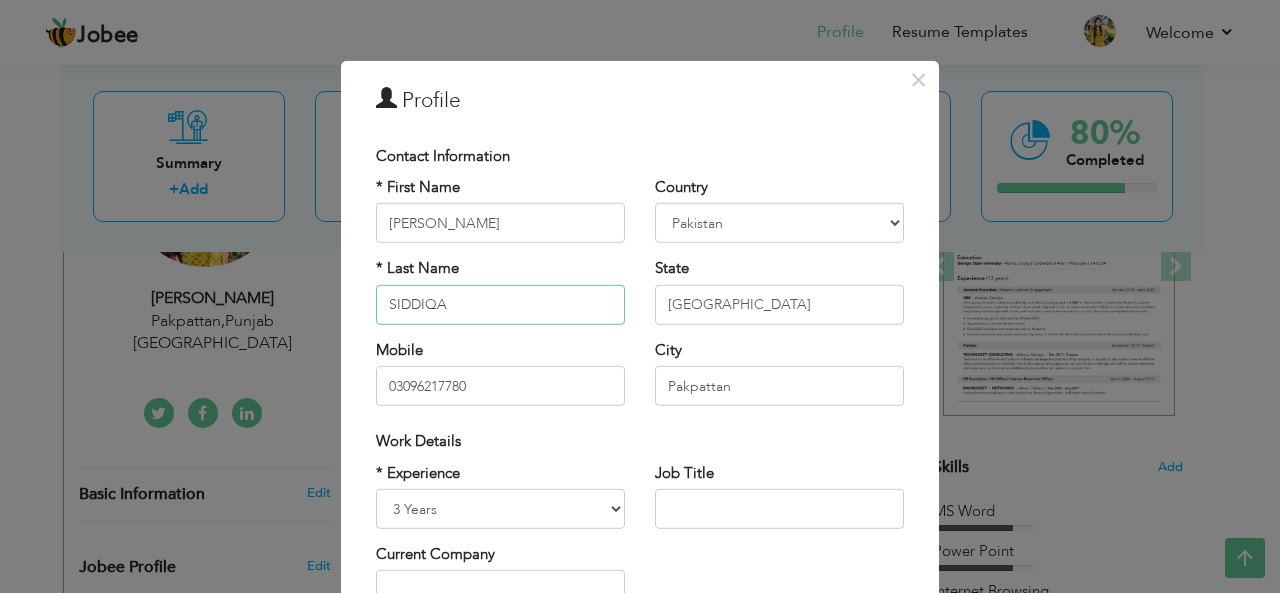 type on "SIDDIQA" 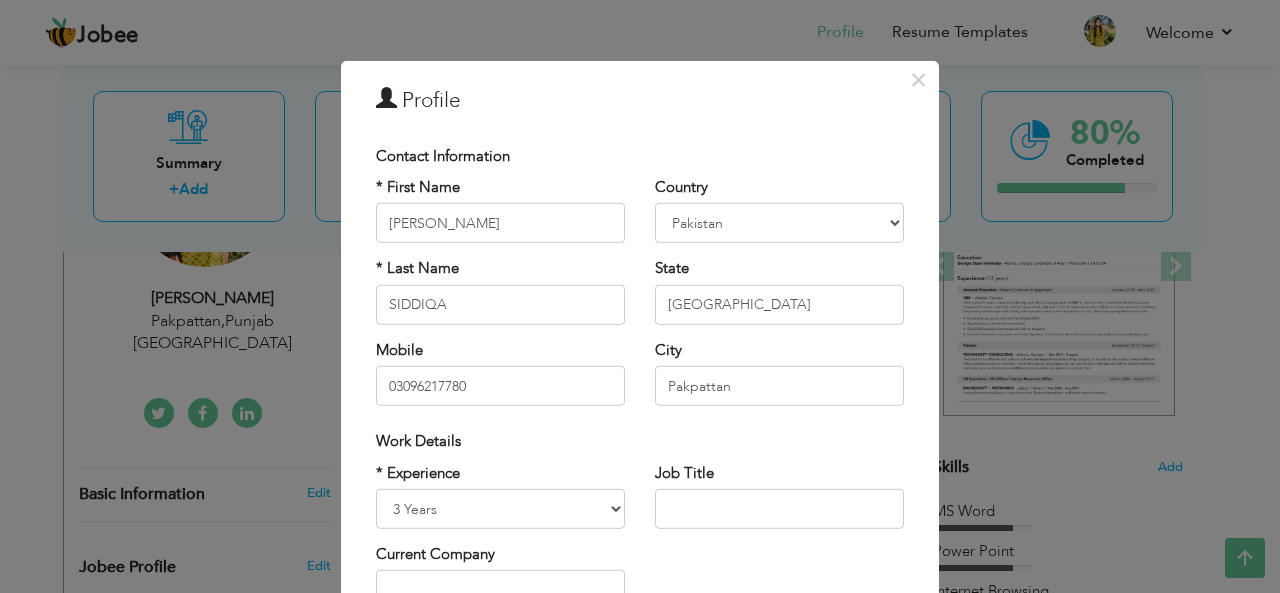click on "×
Profile
Contact Information
* First Name
AYESHA
* Last Name
SIDDIQA" at bounding box center [640, 296] 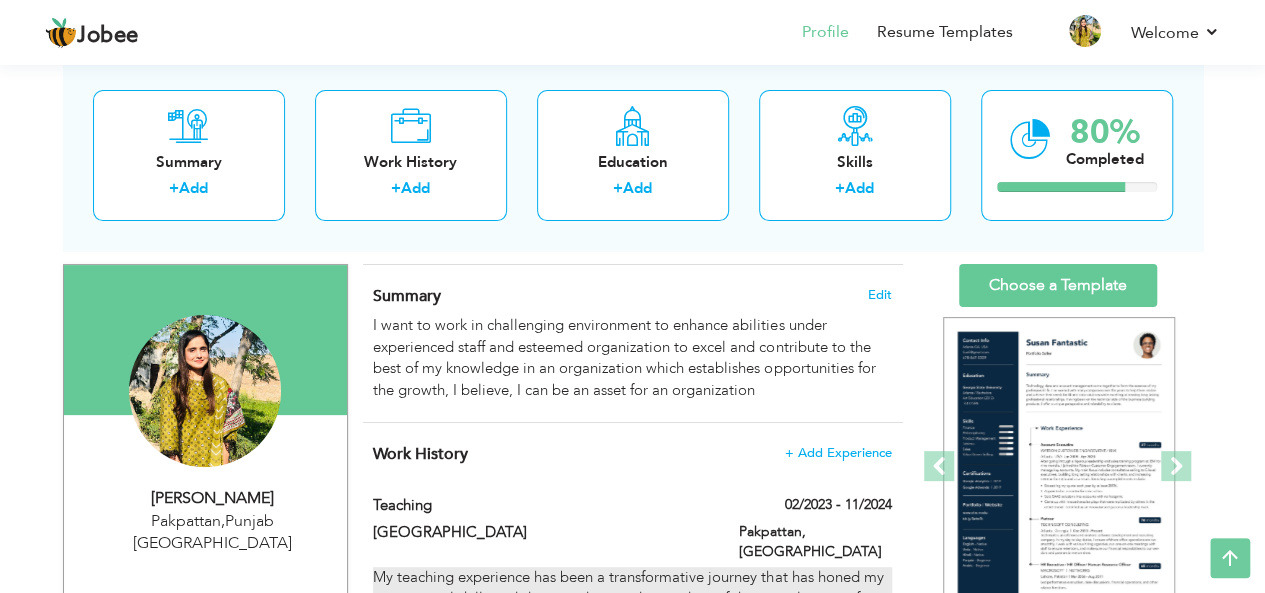 scroll, scrollTop: 153, scrollLeft: 0, axis: vertical 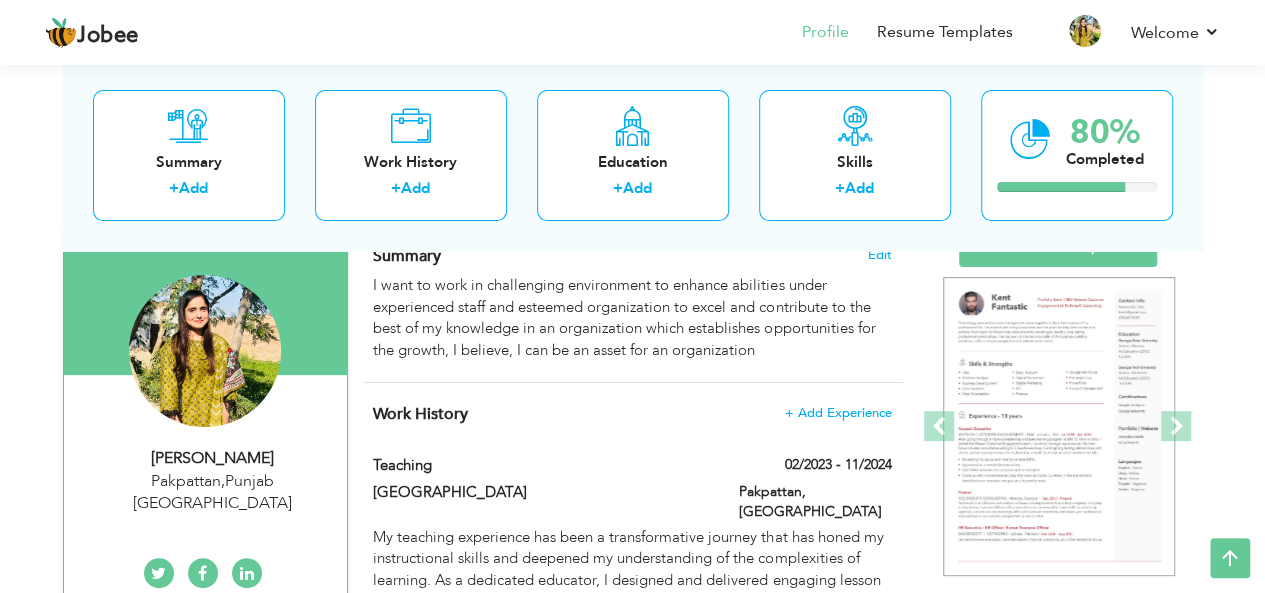 click on "Ayesha Siddiqa" at bounding box center (213, 458) 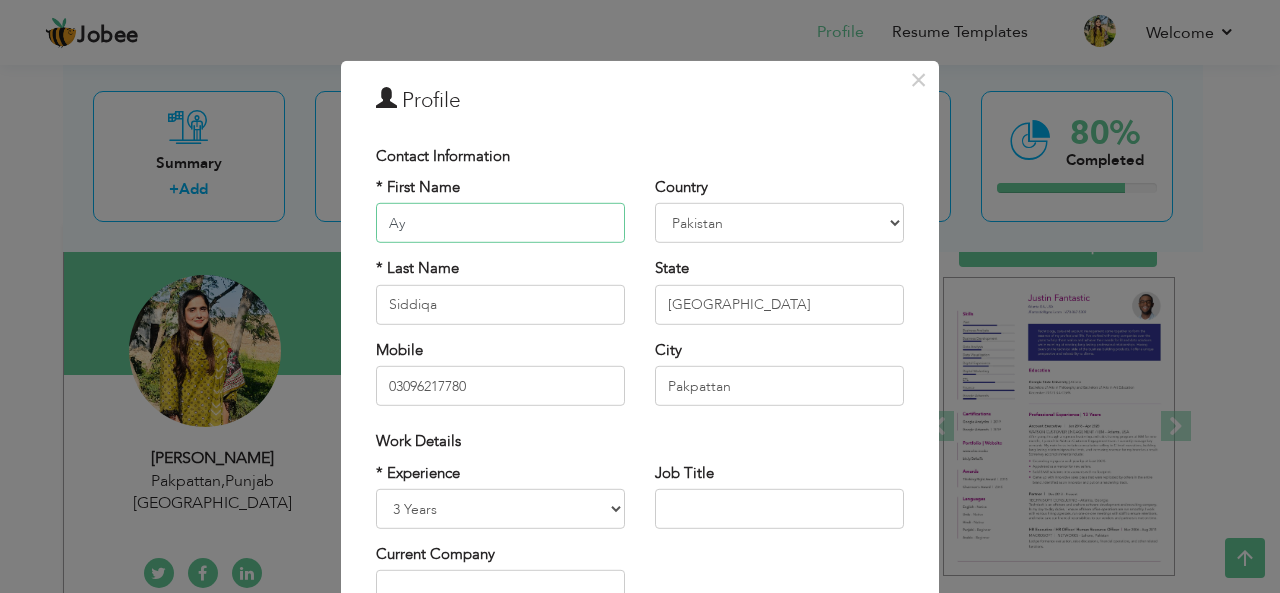 type on "A" 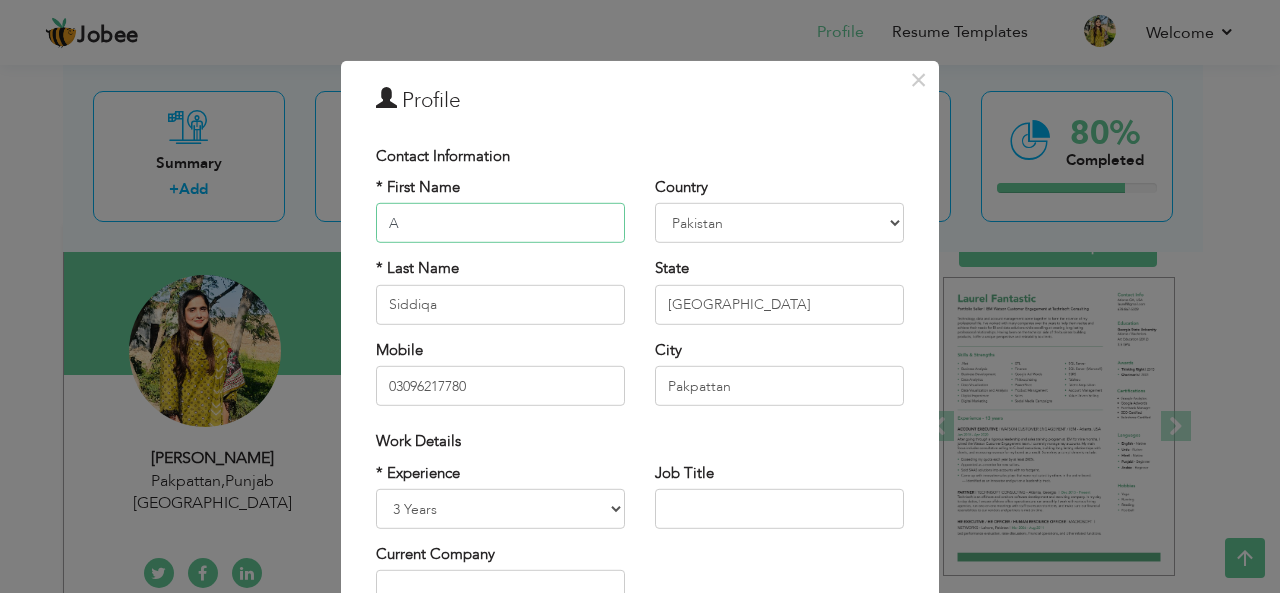 type on "AYESHA" 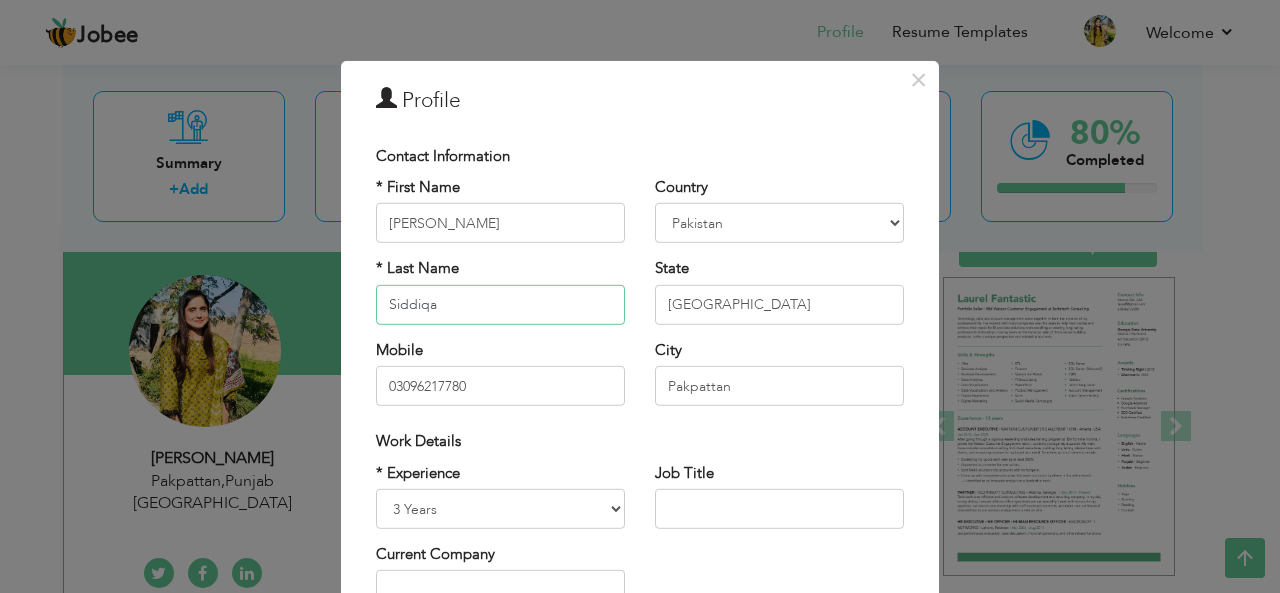 click on "Siddiqa" at bounding box center (500, 305) 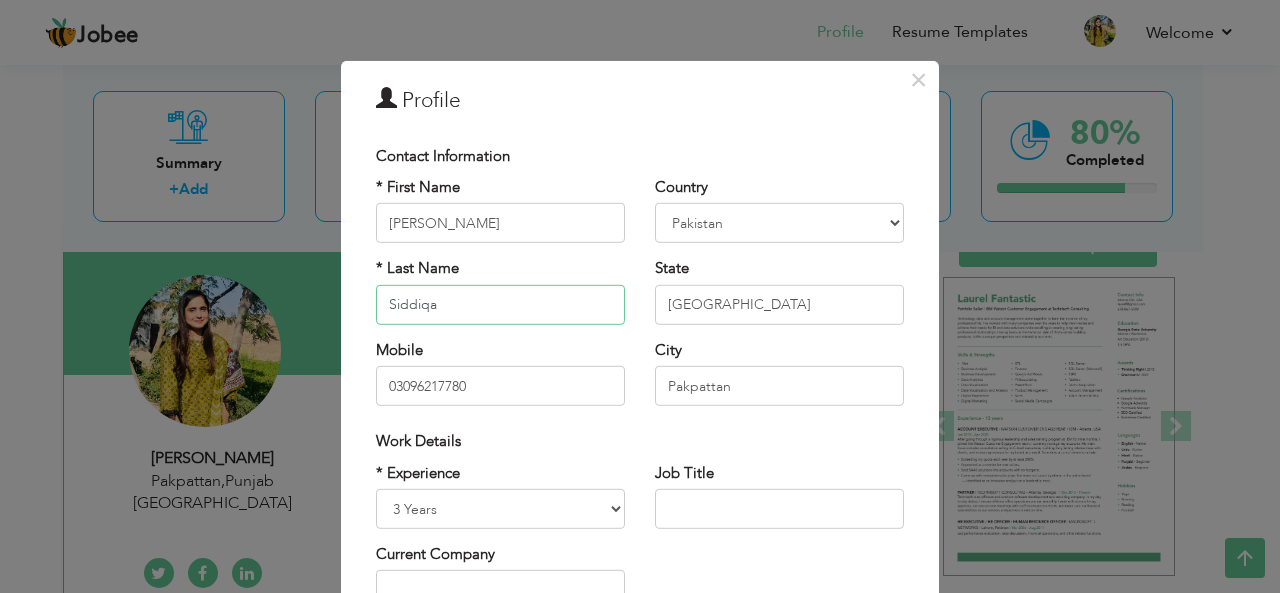 type on "SIDDIQA" 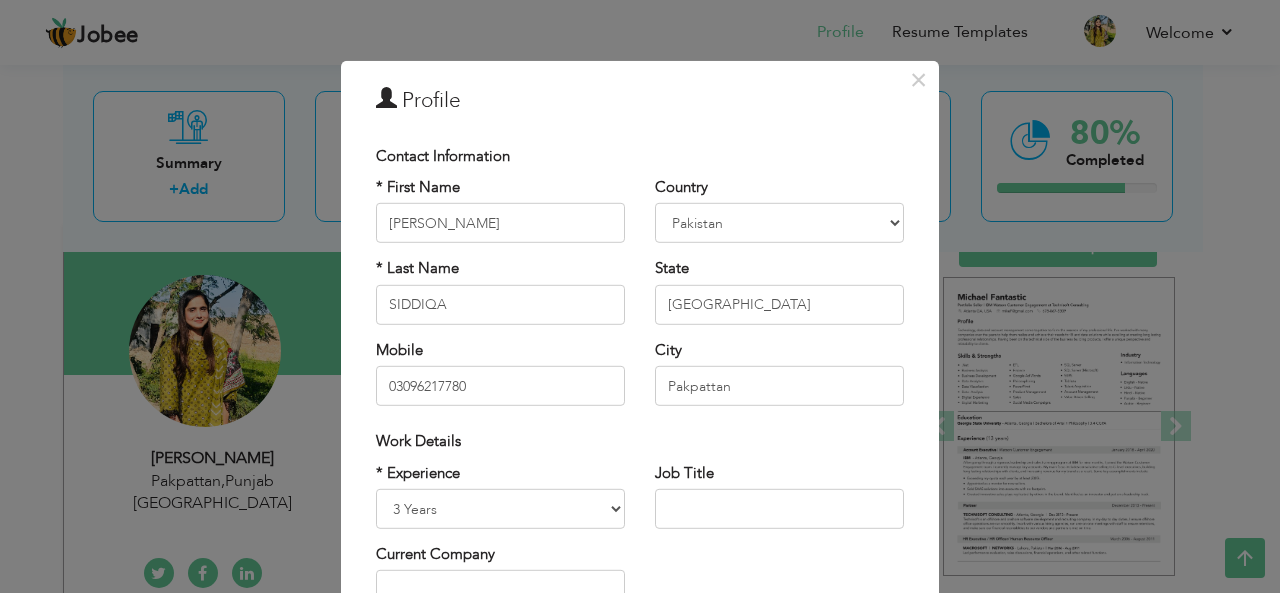 click on "Profile" at bounding box center (640, 100) 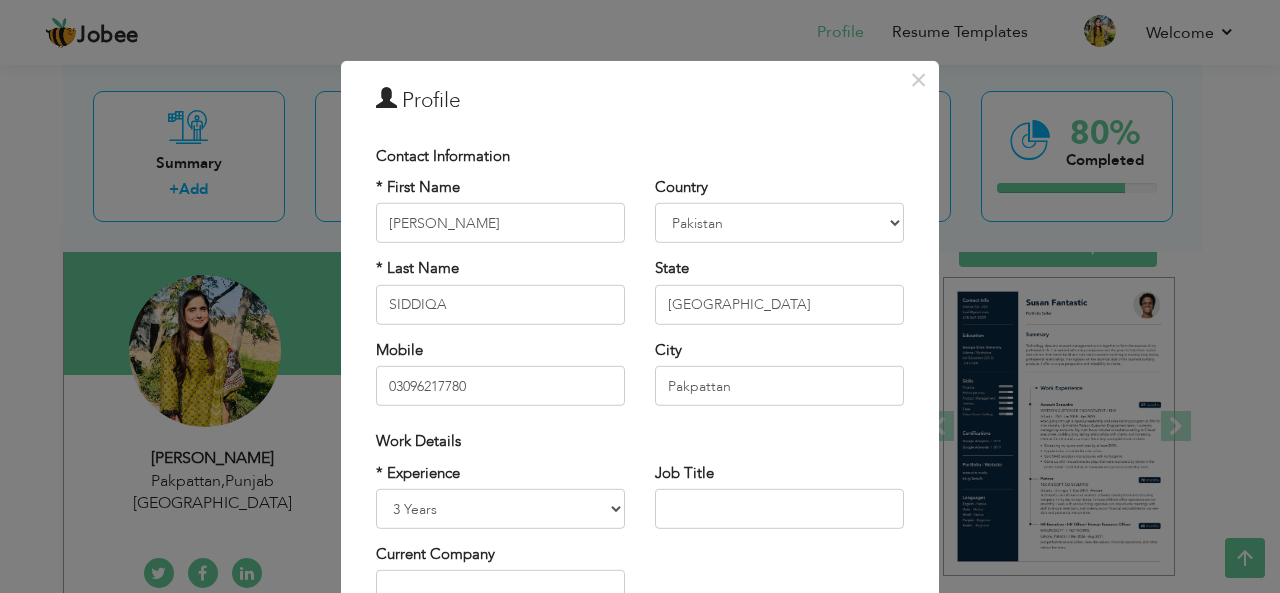 click on "Job Title" at bounding box center (779, 502) 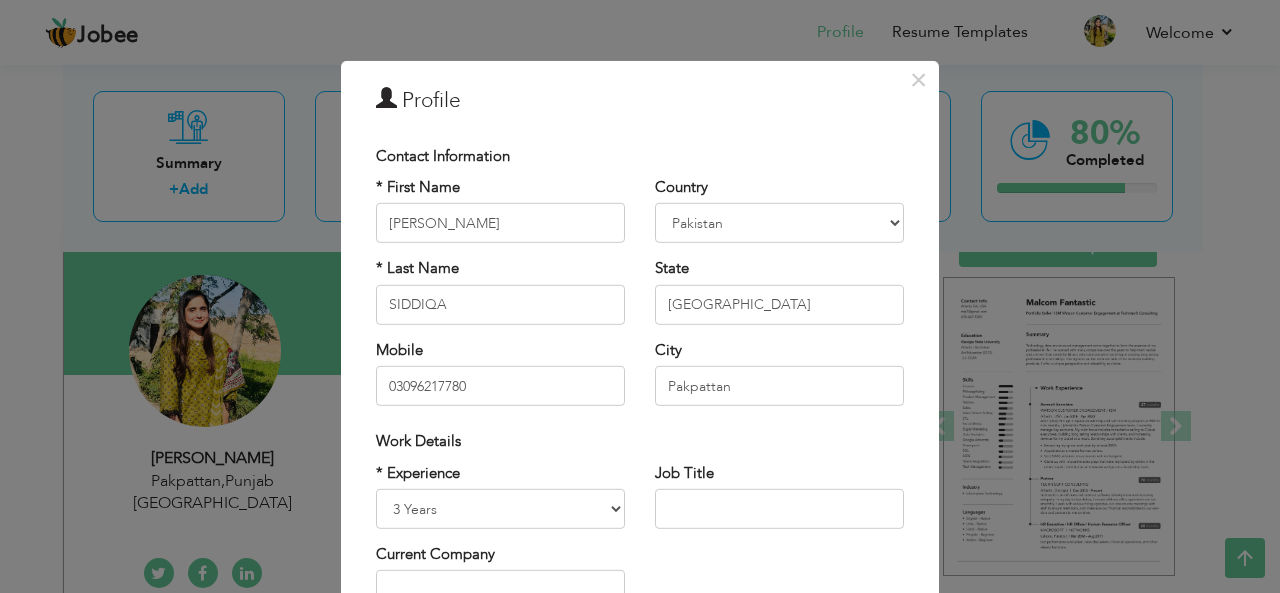 click on "* Experience
Entry Level Less than 1 Year 1 Year 2 Years 3 Years 4 Years 5 Years 6 Years 7 Years 8 Years 9 Years 10 Years 11 Years 12 Years 13 Years 14 Years 15 Years 16 Years 17 Years 18 Years 19 Years 20 Years 21 Years 22 Years 23 Years 24 Years 25 Years 26 Years 27 Years 28 Years 29 Years 30 Years 31 Years 32 Years 33 Years 34 Years 35 Years More than 35 Years
Current Company
Job Title" at bounding box center (640, 543) 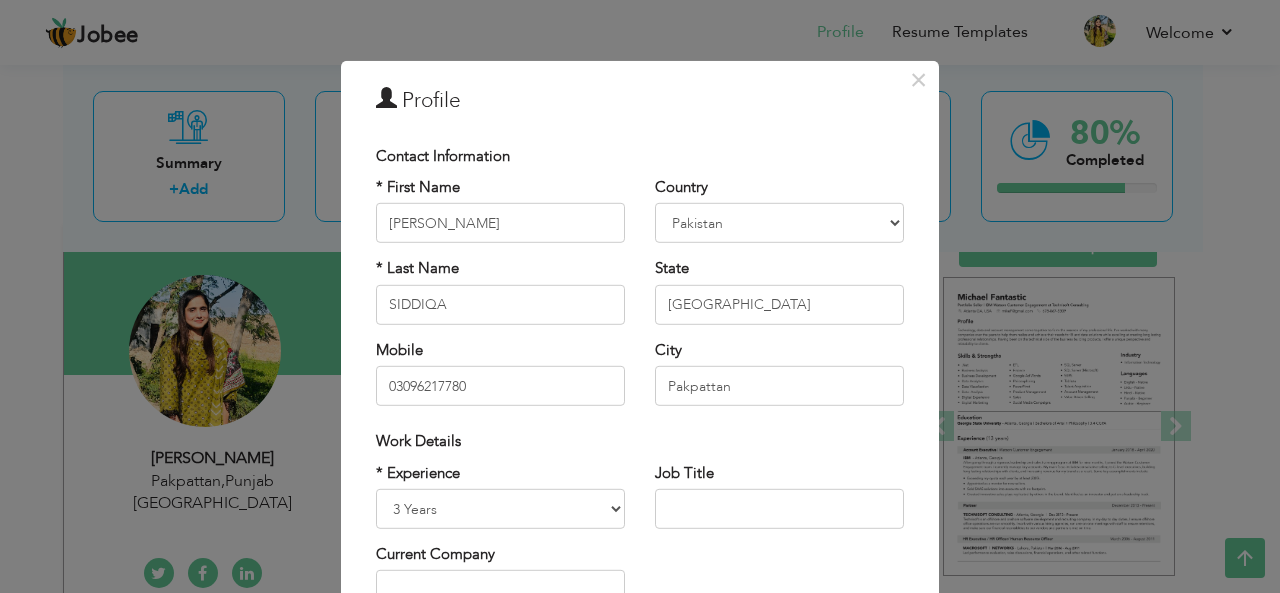 click on "Job Title" at bounding box center [779, 502] 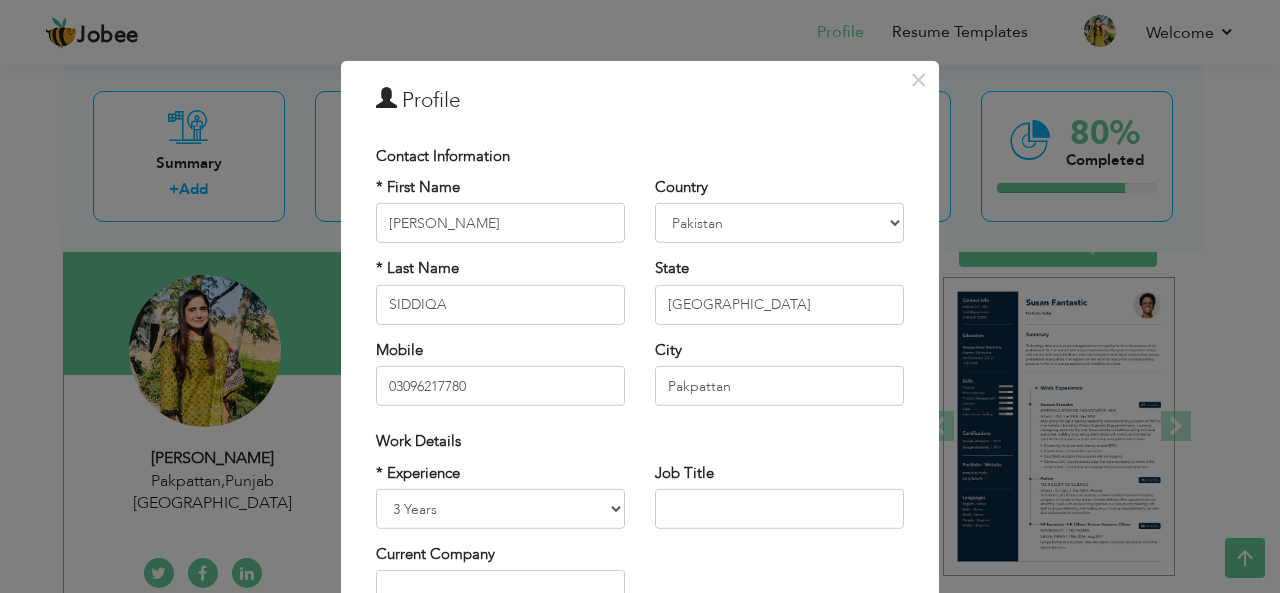 click on "Job Title" at bounding box center [779, 502] 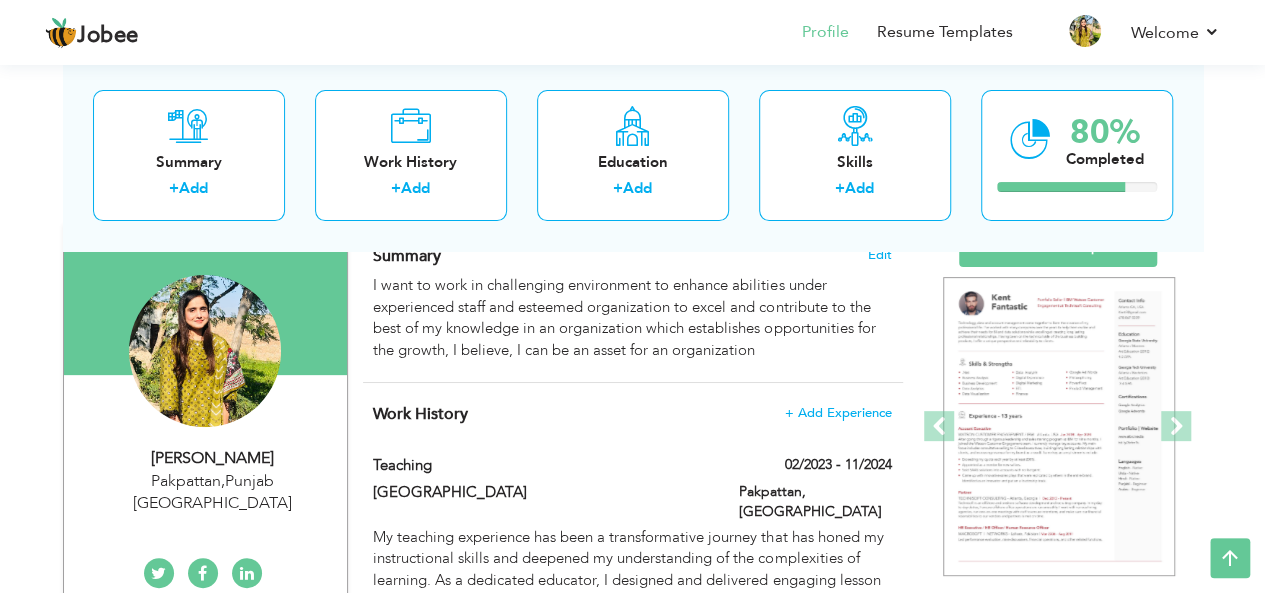 click on "Summary" at bounding box center (407, 256) 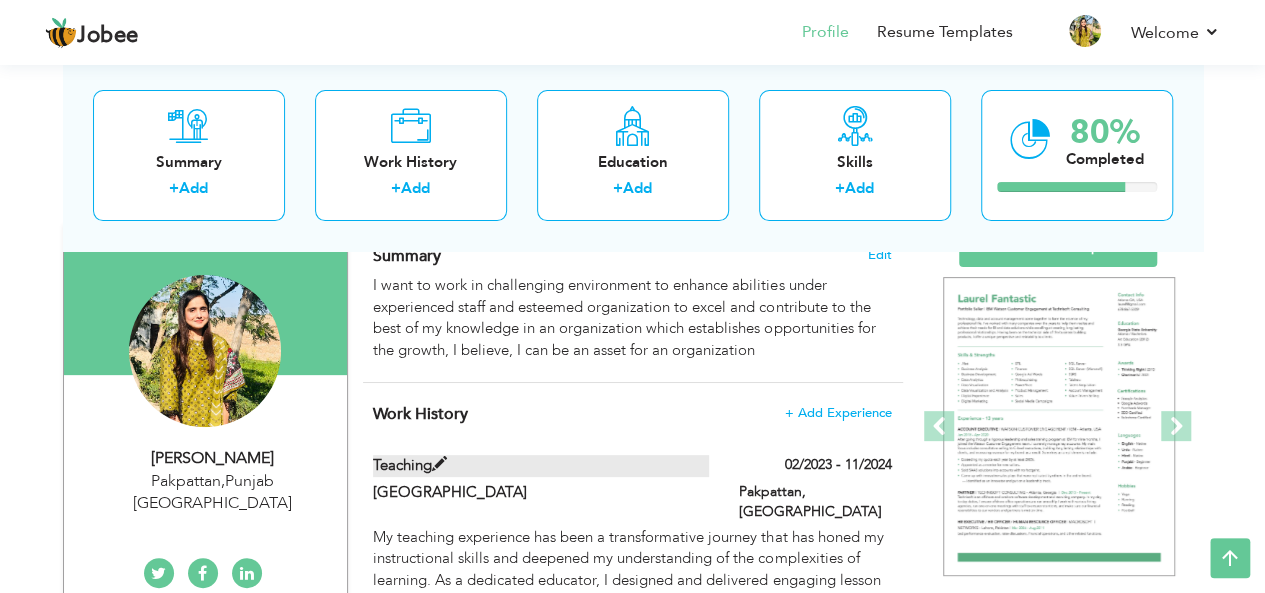 click on "Work History
+ Add Experience
Teaching
02/2023 - 11/2024
Teaching
02/2023 - 11/2024" at bounding box center (633, 716) 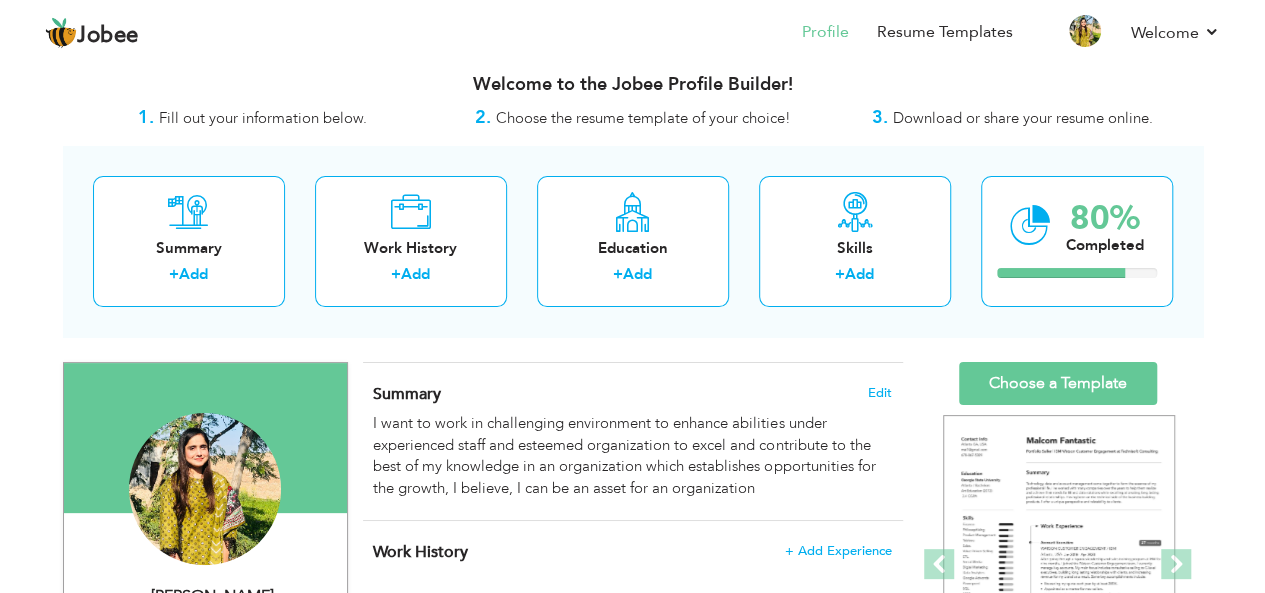 scroll, scrollTop: 17, scrollLeft: 0, axis: vertical 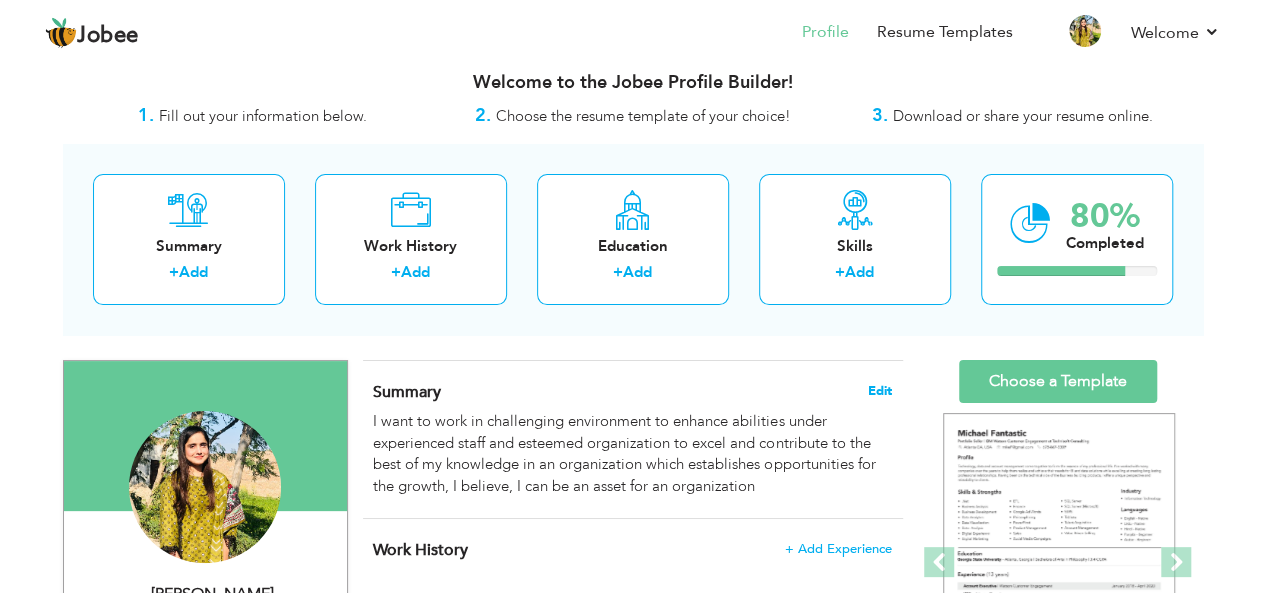 click on "Edit" at bounding box center [880, 391] 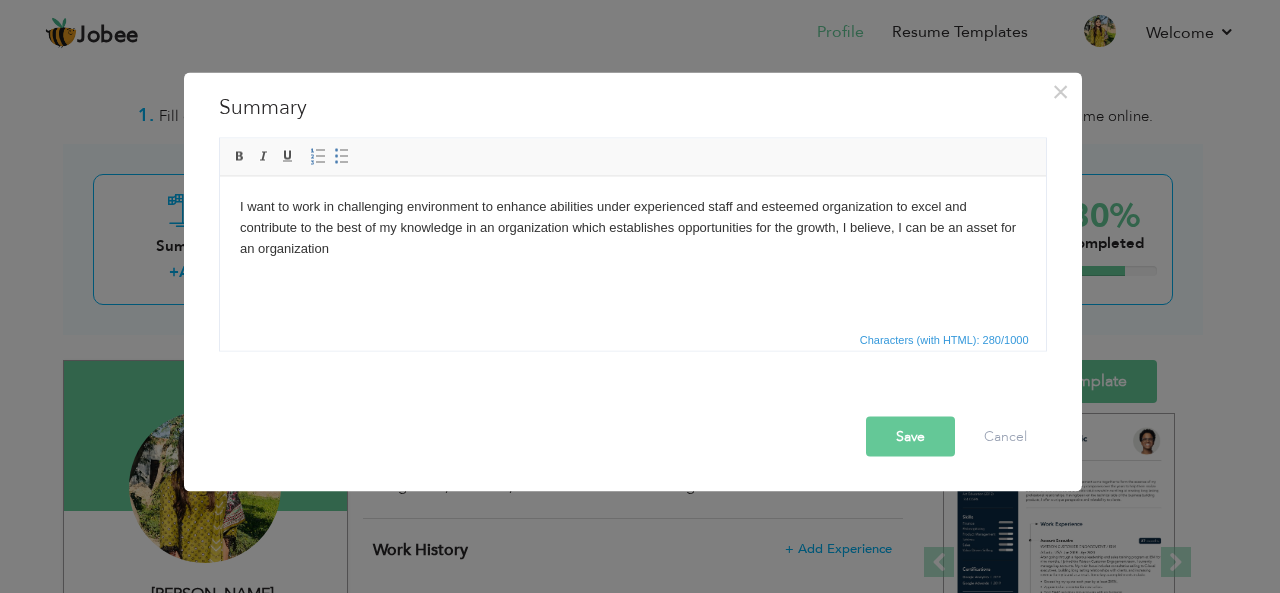 click on "Summary" at bounding box center [633, 107] 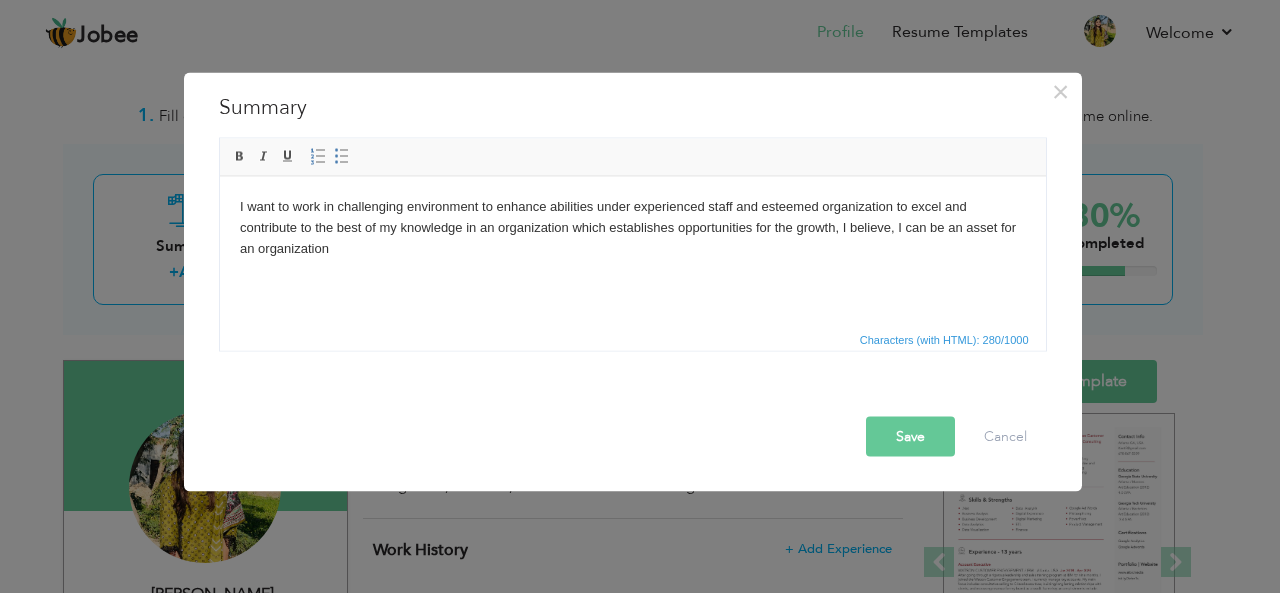 drag, startPoint x: 556, startPoint y: 288, endPoint x: 742, endPoint y: 187, distance: 211.65302 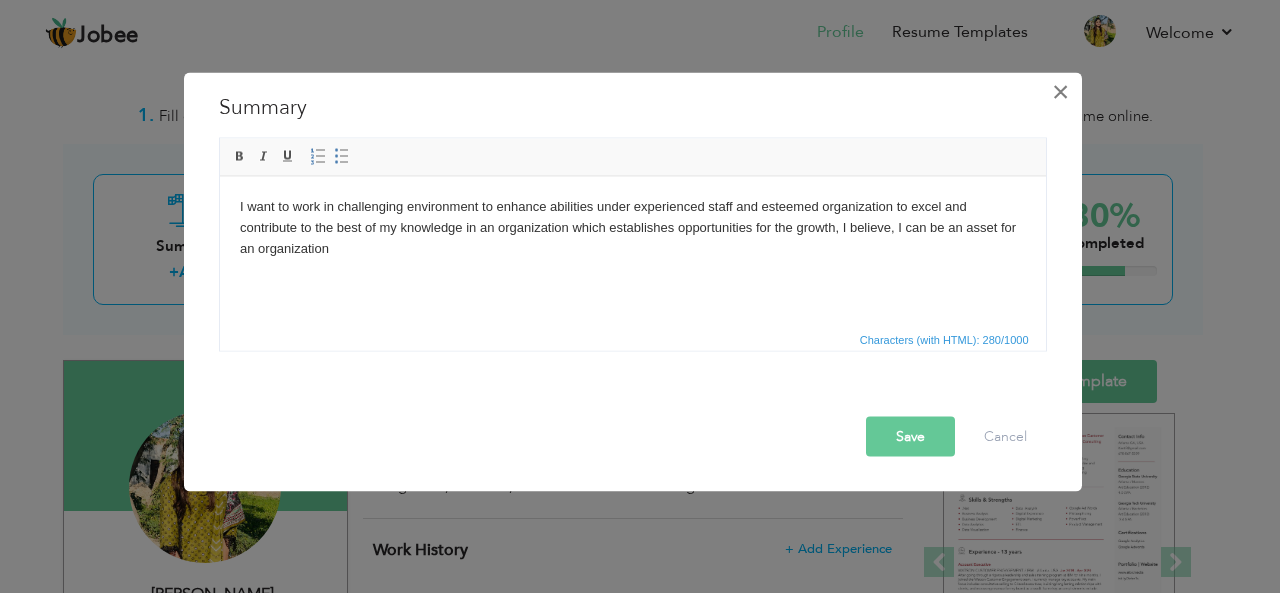 click on "×" at bounding box center [1060, 91] 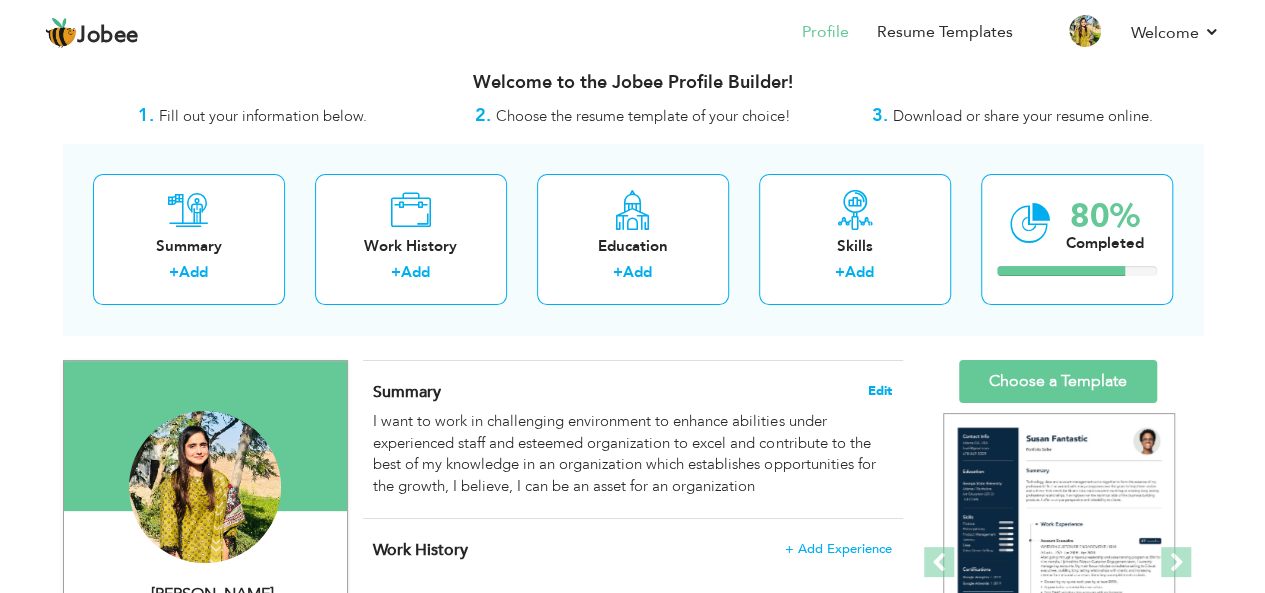 click on "Edit" at bounding box center [880, 391] 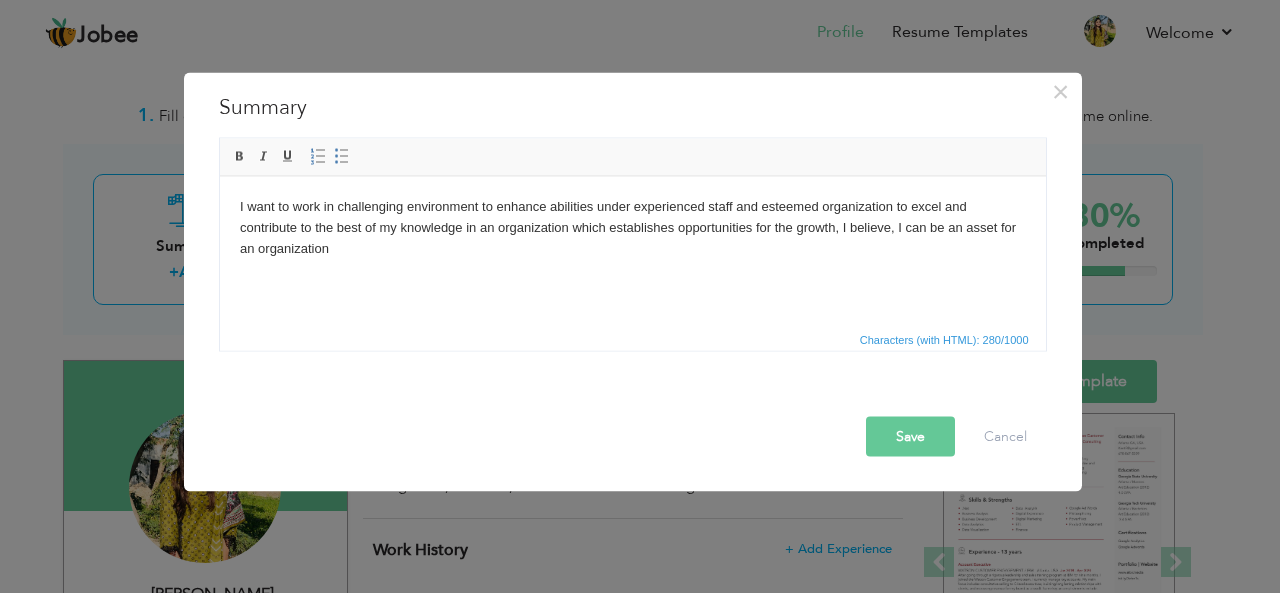 drag, startPoint x: 234, startPoint y: 111, endPoint x: 262, endPoint y: 107, distance: 28.284271 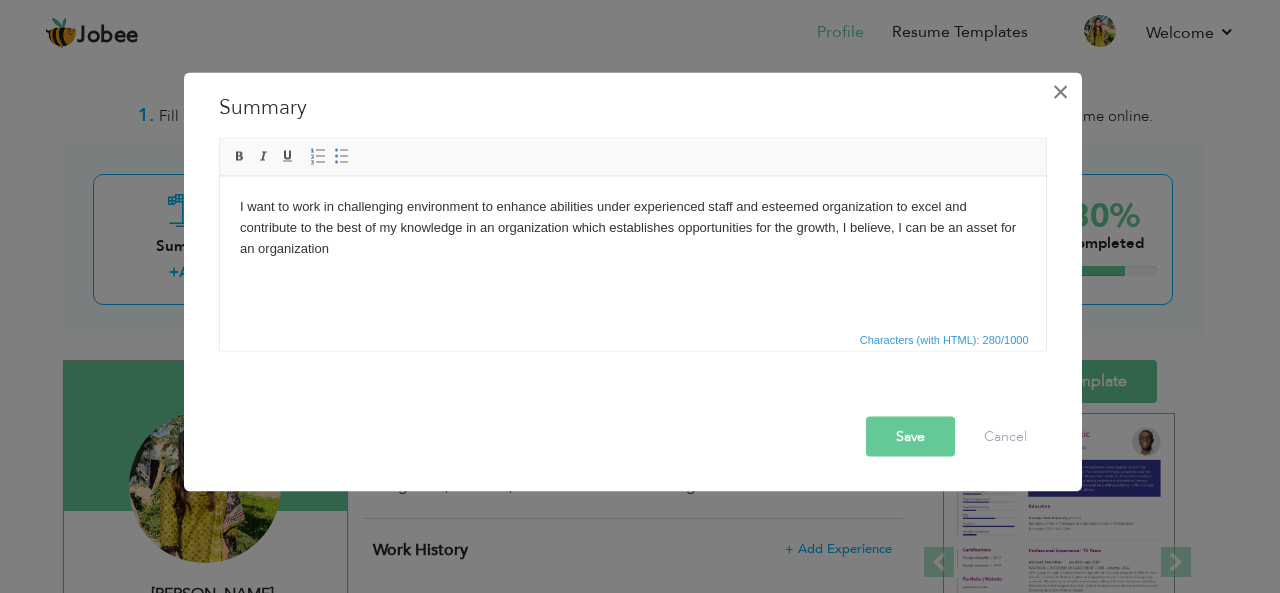 click on "×" at bounding box center [1060, 91] 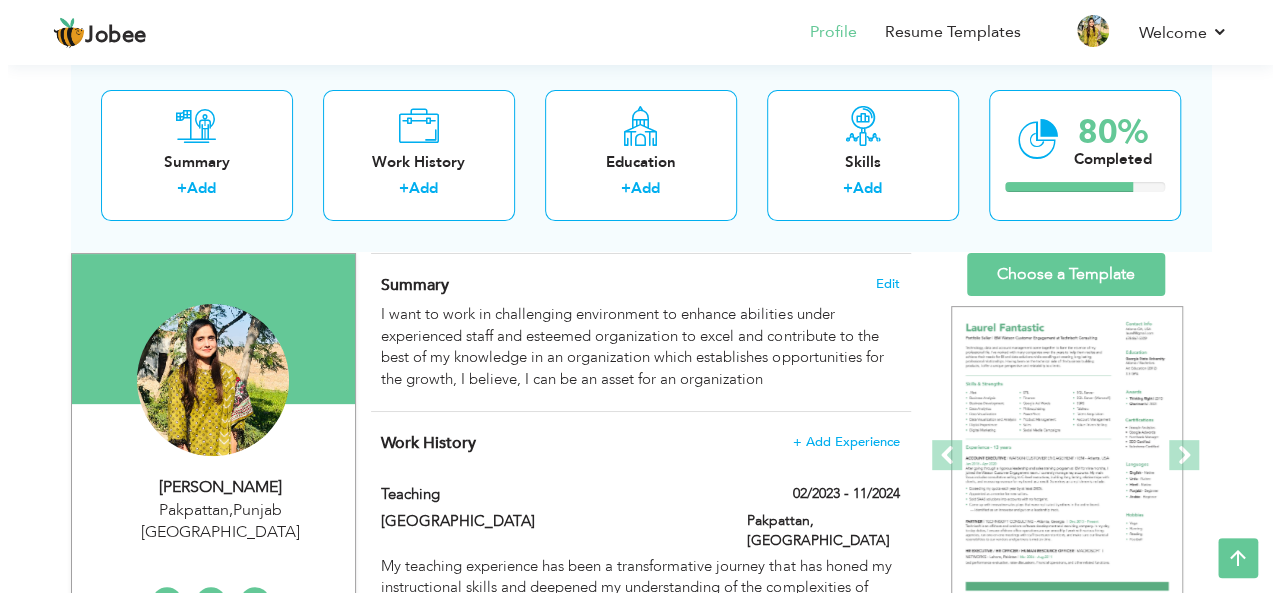 scroll, scrollTop: 105, scrollLeft: 0, axis: vertical 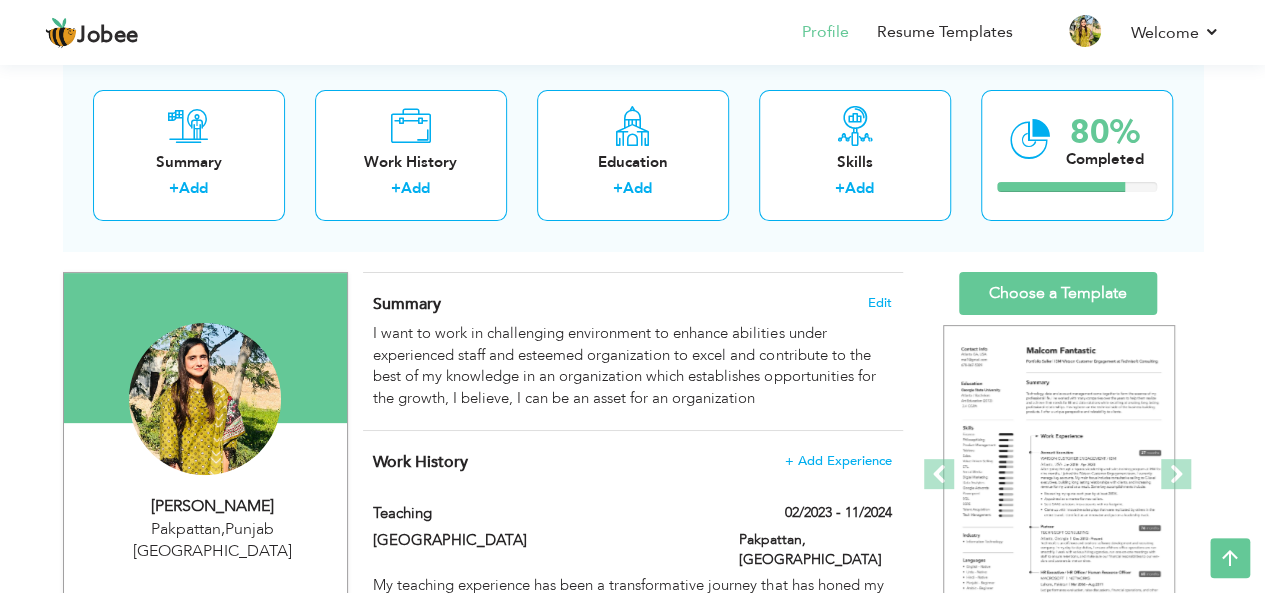 click on "Ayesha Siddiqa" at bounding box center [213, 506] 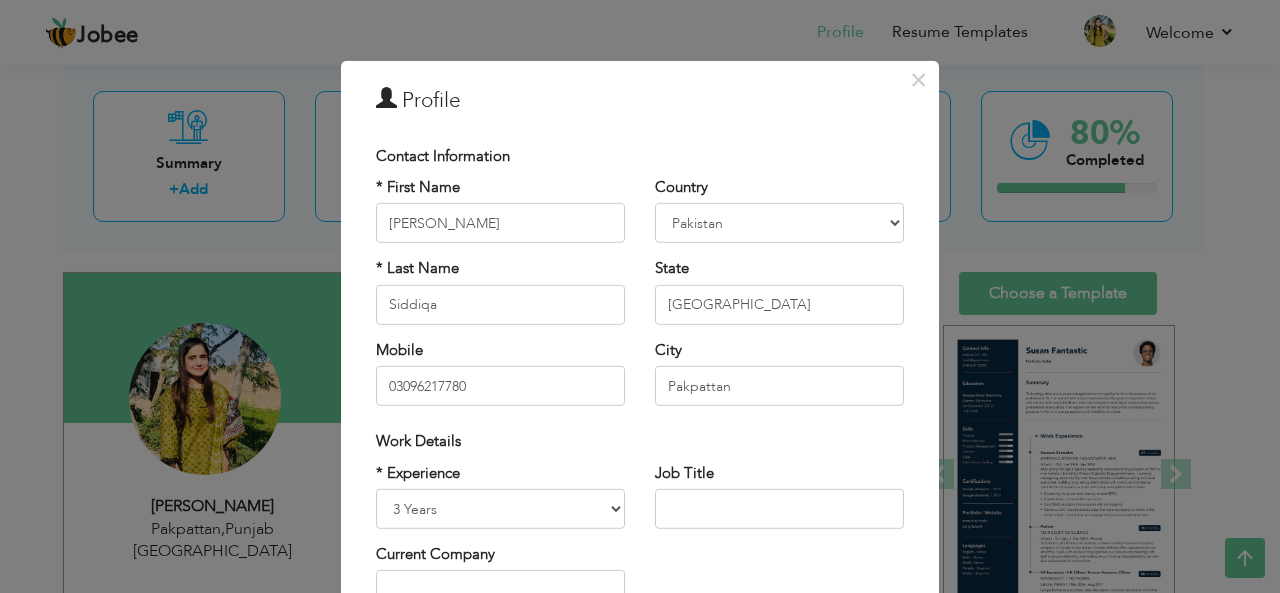 click on "×
Profile
Contact Information
* First Name
Ayesha
* Last Name
Siddiqa" at bounding box center [640, 296] 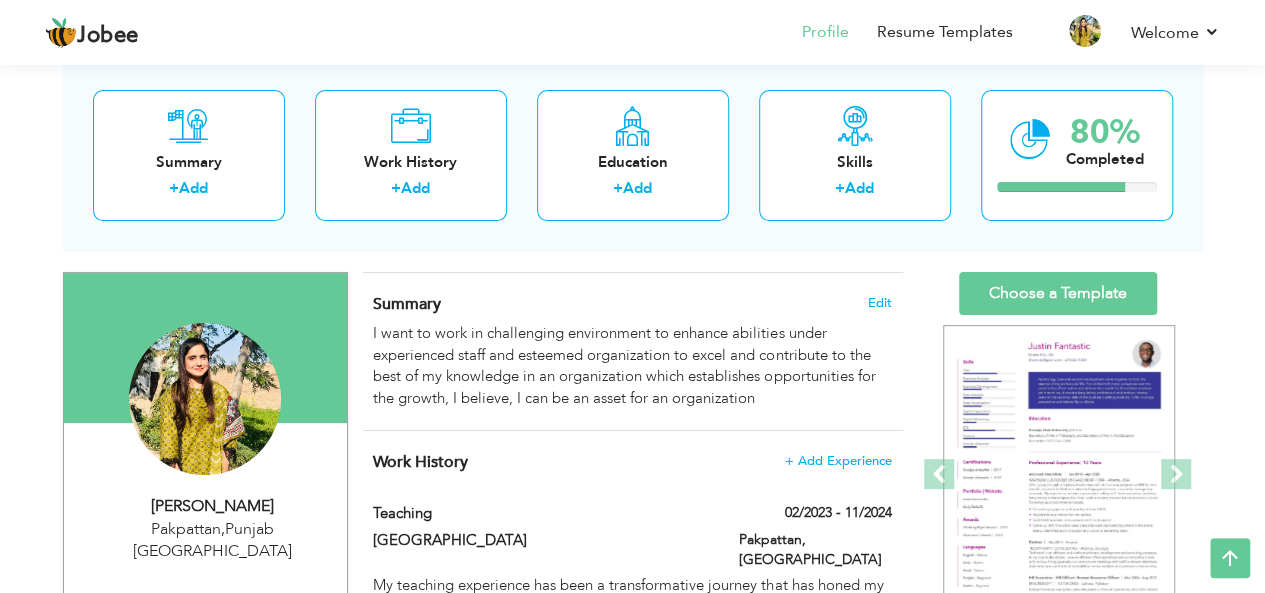 click on "View Resume
Export PDF
Profile
Summary
Public Link
Experience
Education
Awards
Work Histroy
Projects
Certifications
Skills
Preferred Job City" at bounding box center [632, 838] 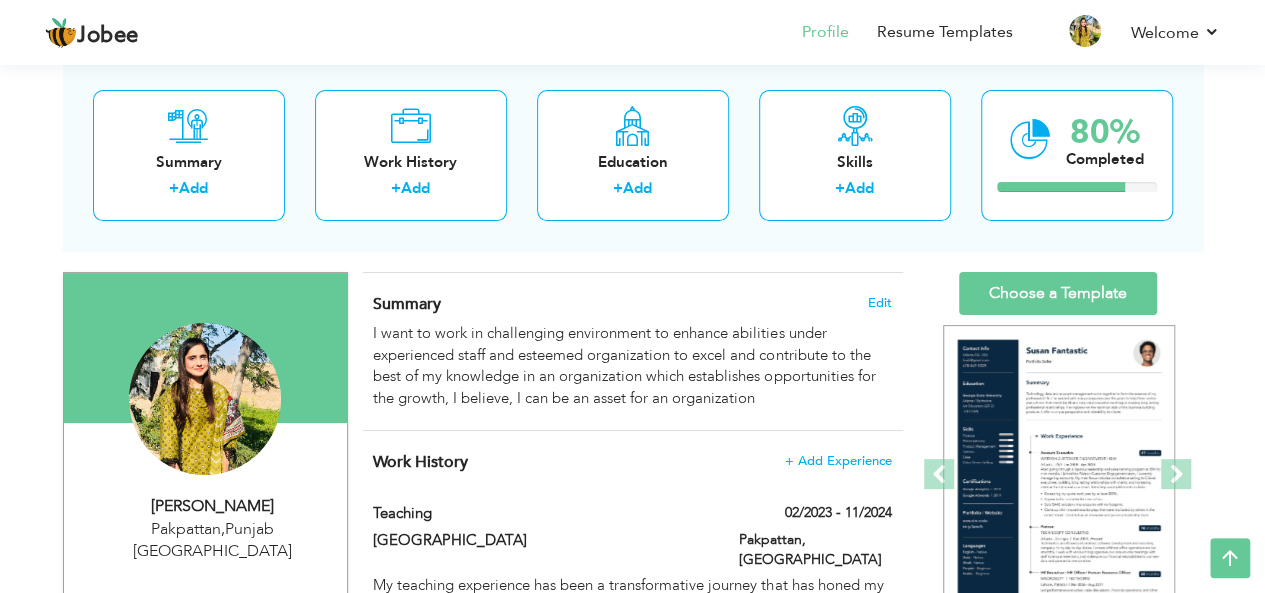 click on "Change
Remove" at bounding box center [205, 409] 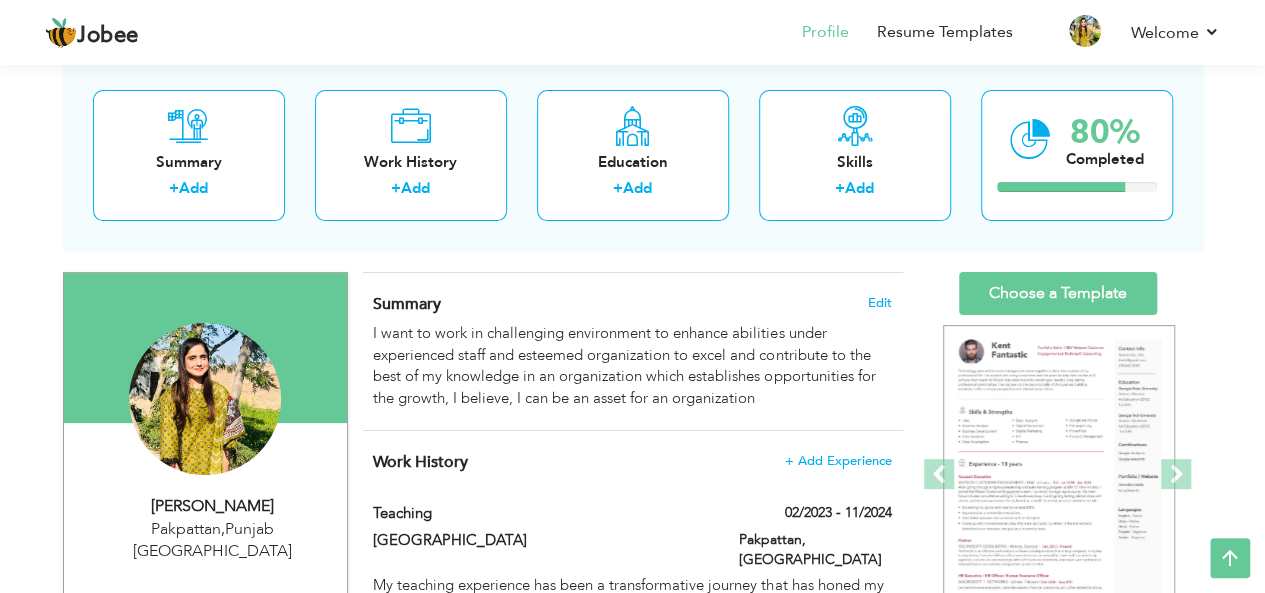 click on "Ayesha Siddiqa" at bounding box center (213, 506) 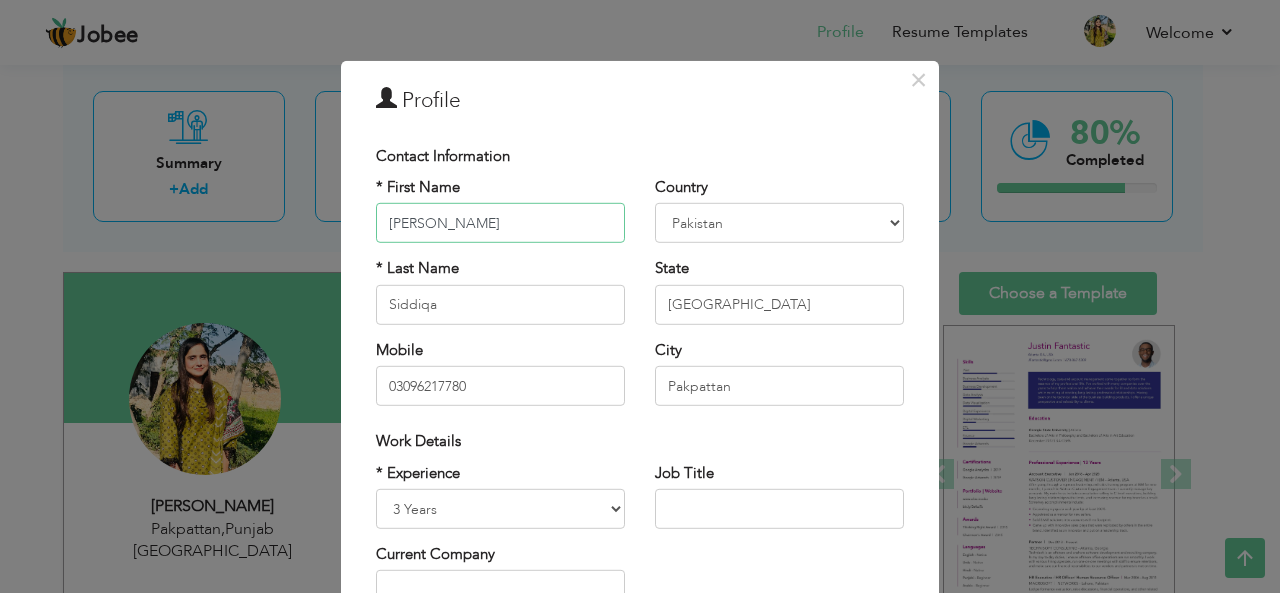 click on "Ayesha" at bounding box center (500, 223) 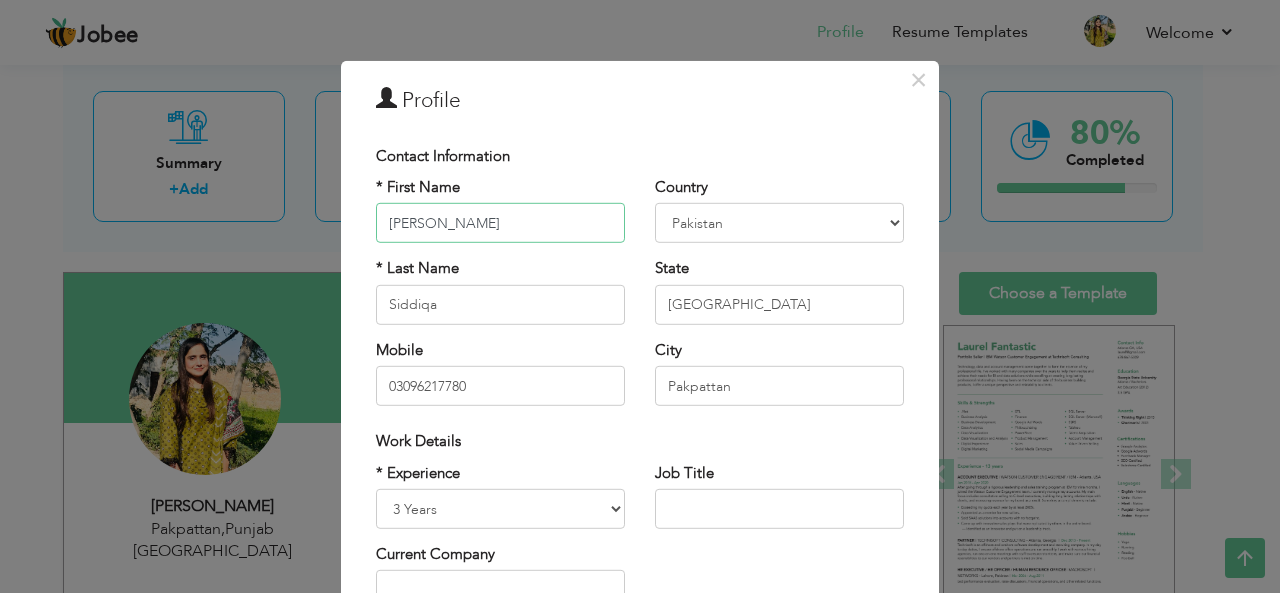 type on "AYESHA" 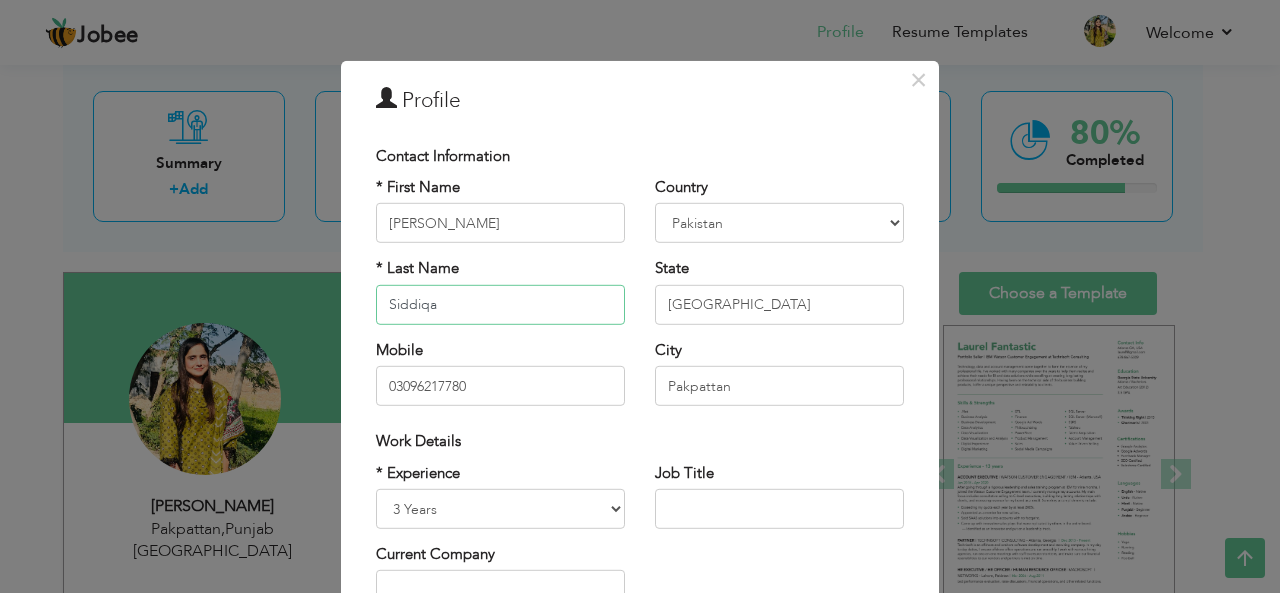 click on "Siddiqa" at bounding box center (500, 305) 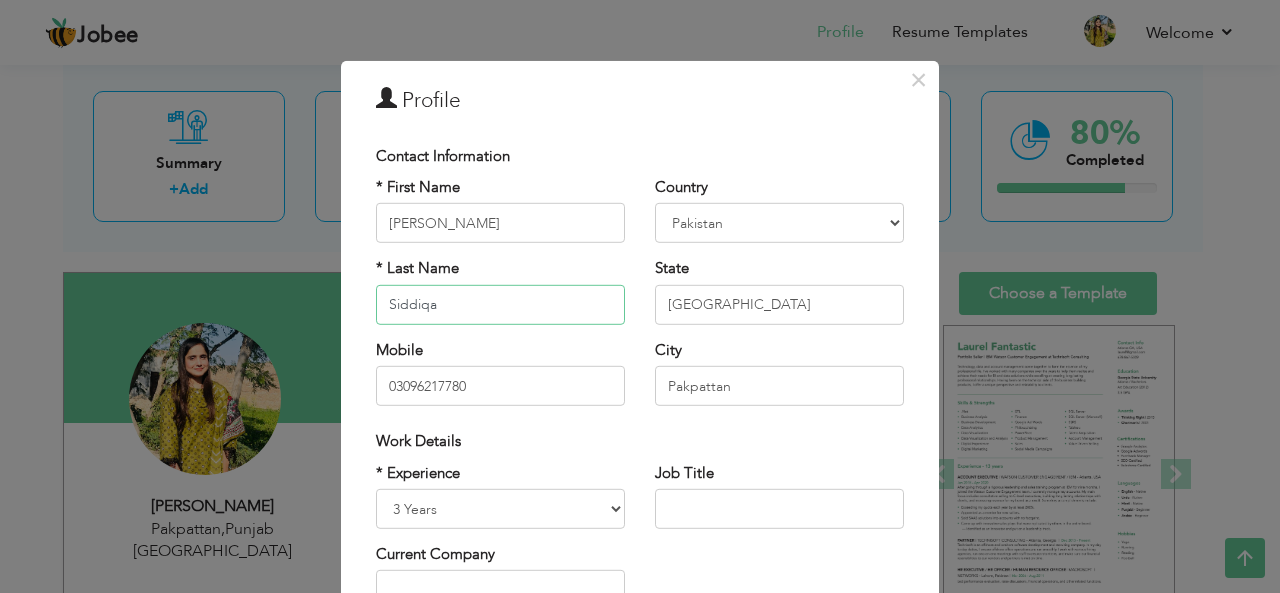 type on "SIDDIQA" 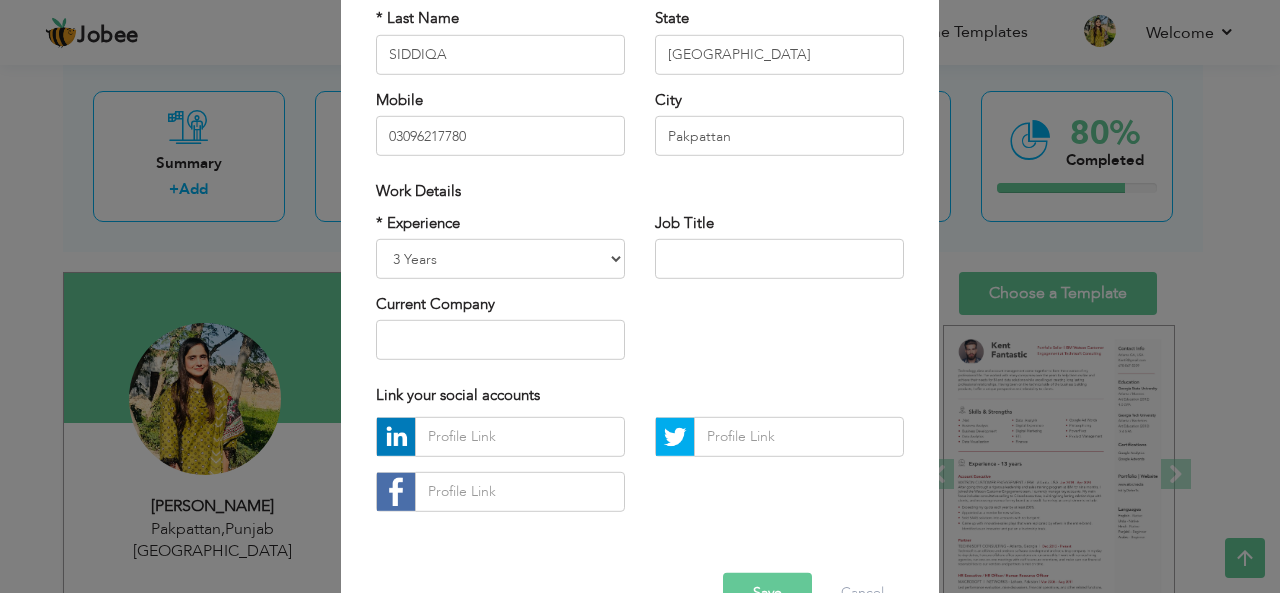 scroll, scrollTop: 291, scrollLeft: 0, axis: vertical 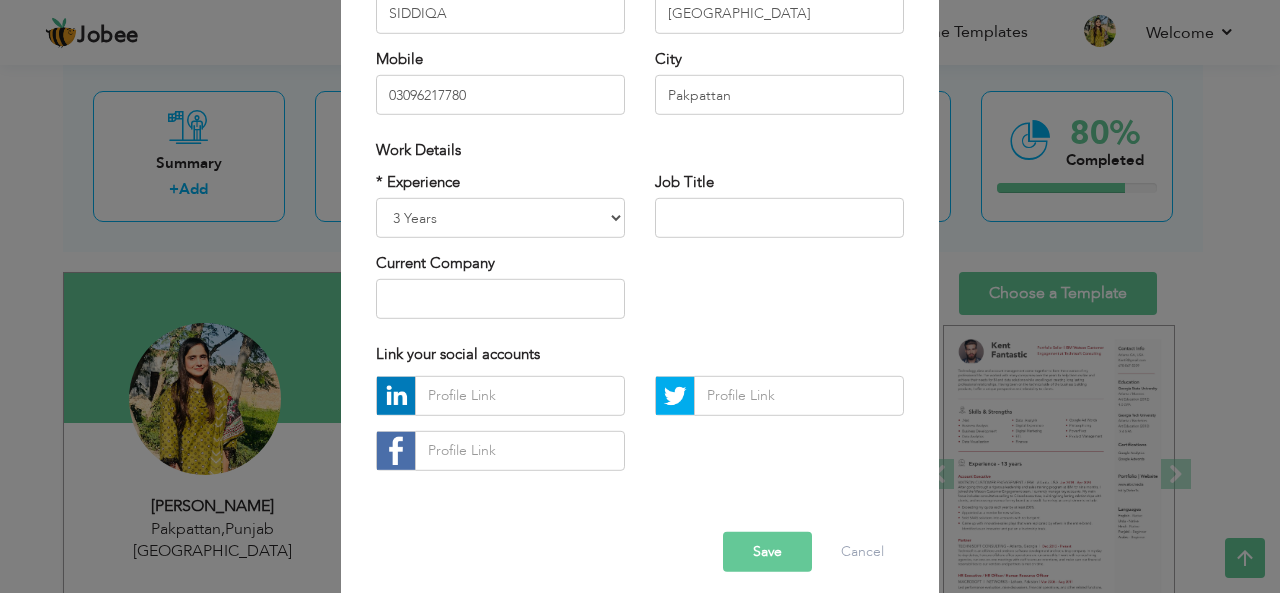 drag, startPoint x: 1255, startPoint y: 323, endPoint x: 1266, endPoint y: 383, distance: 61 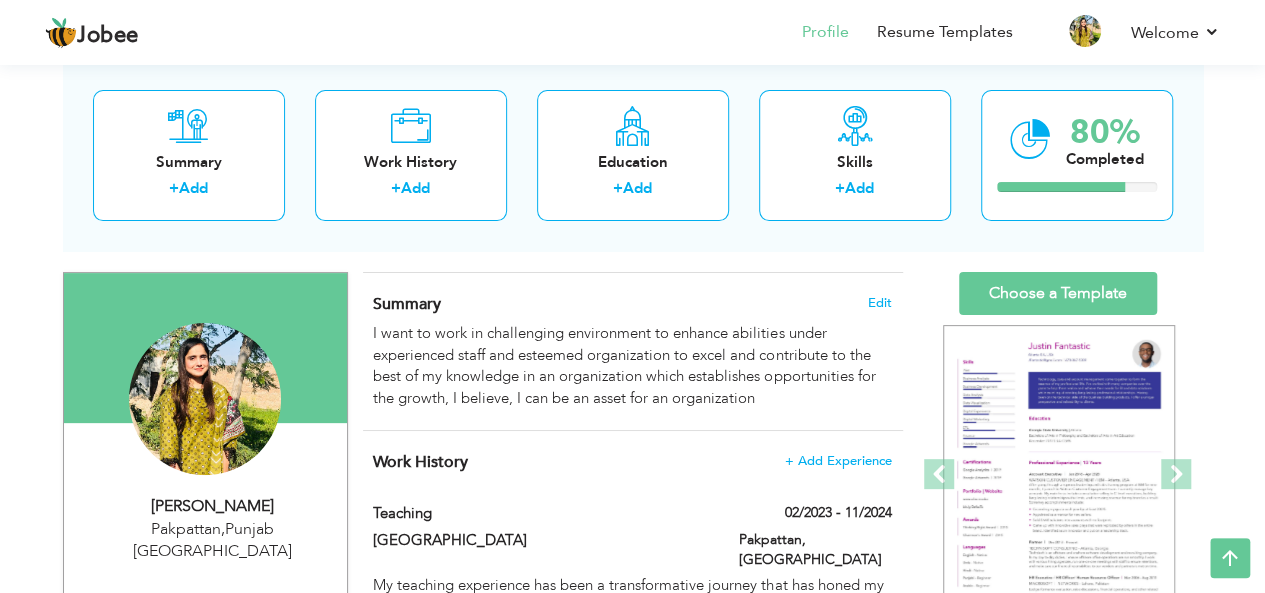 click on "Ayesha Siddiqa" at bounding box center (213, 506) 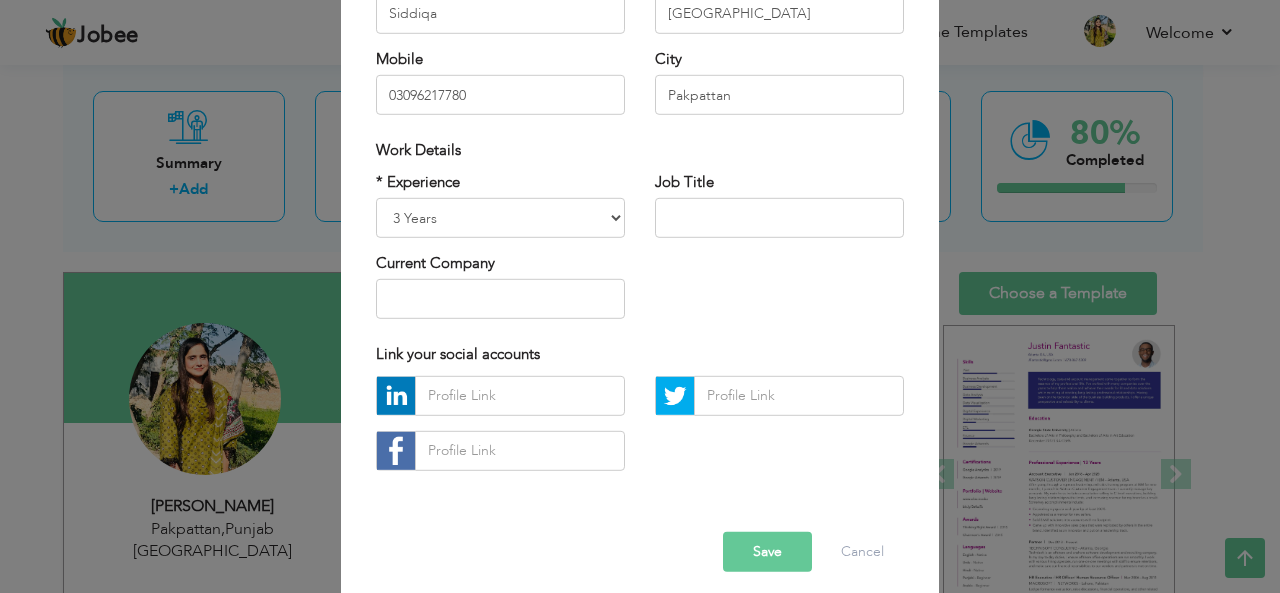 scroll, scrollTop: 0, scrollLeft: 0, axis: both 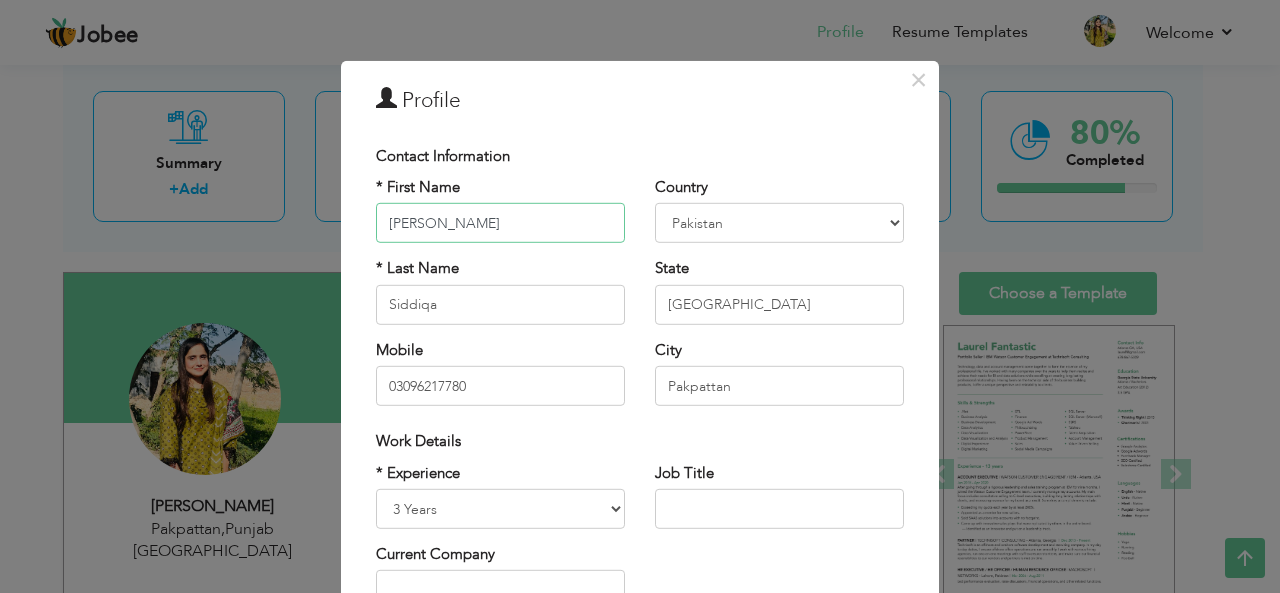 click on "Ayesha" at bounding box center [500, 223] 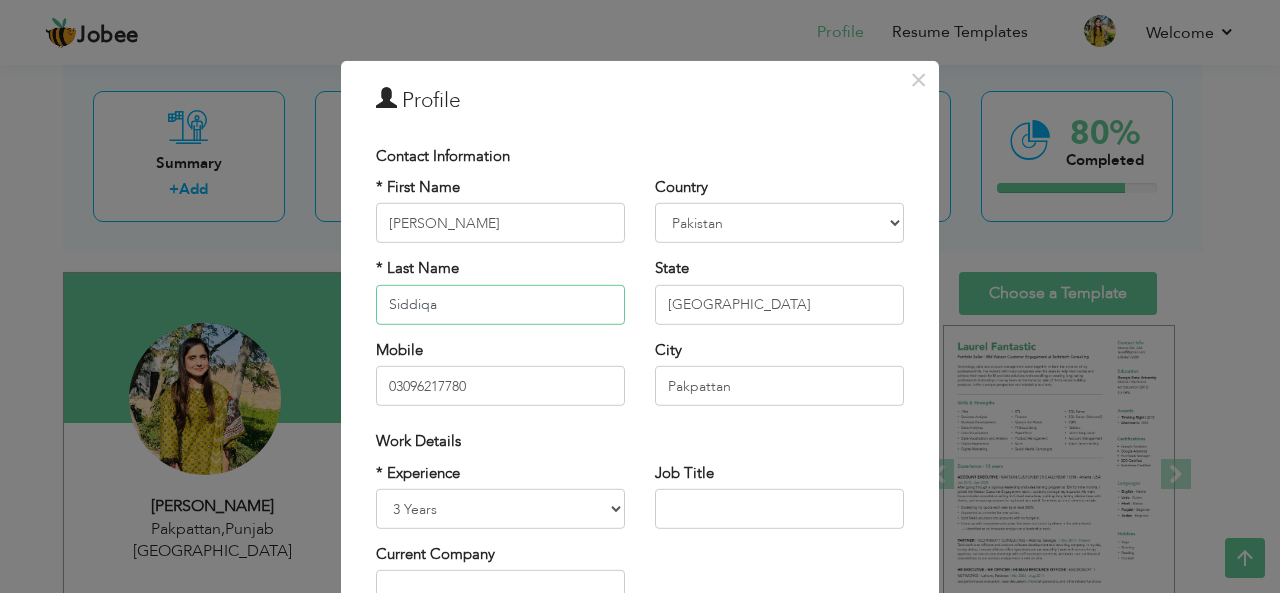click on "Siddiqa" at bounding box center [500, 305] 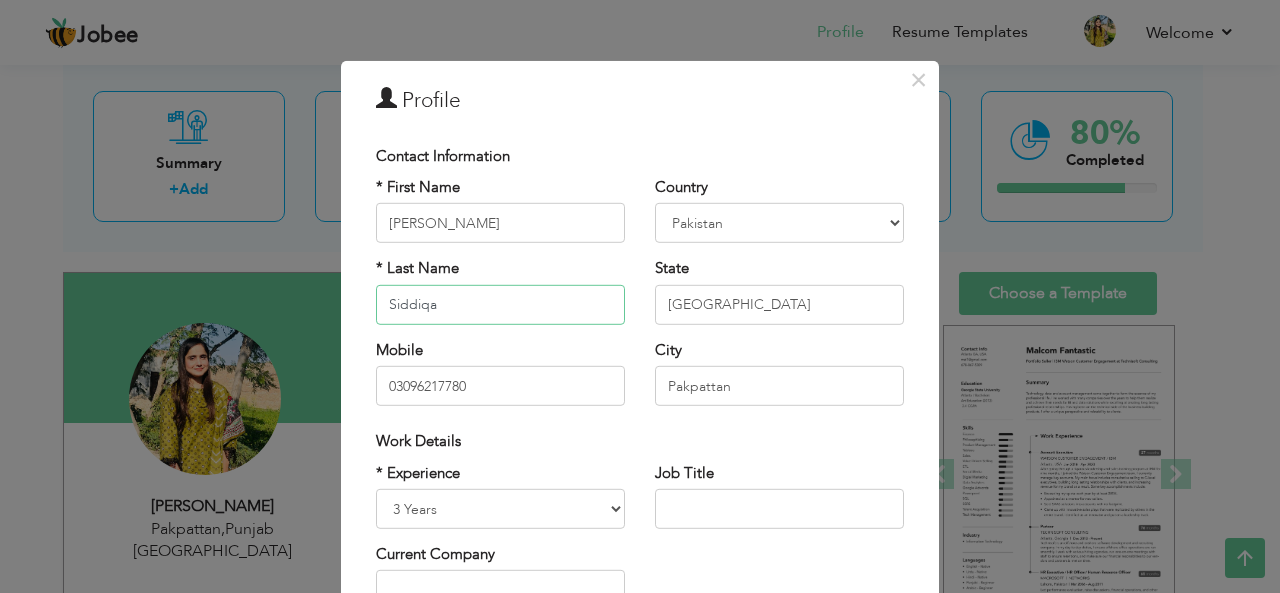 type on "SIDDIQA" 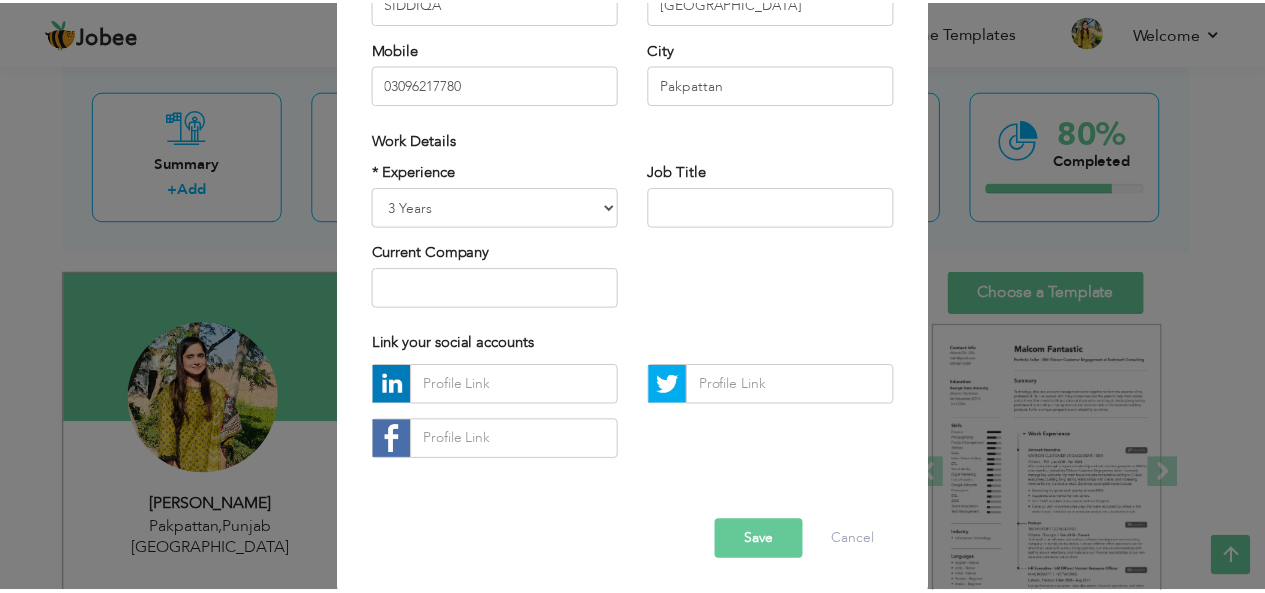 scroll, scrollTop: 304, scrollLeft: 0, axis: vertical 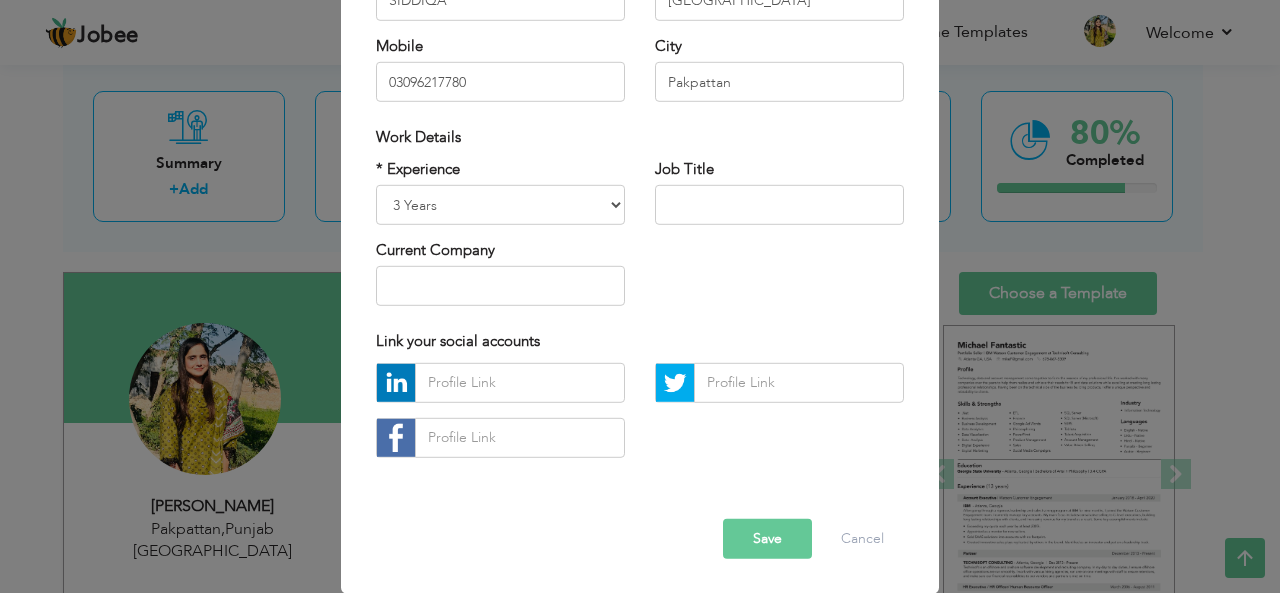 click on "Save" at bounding box center (767, 539) 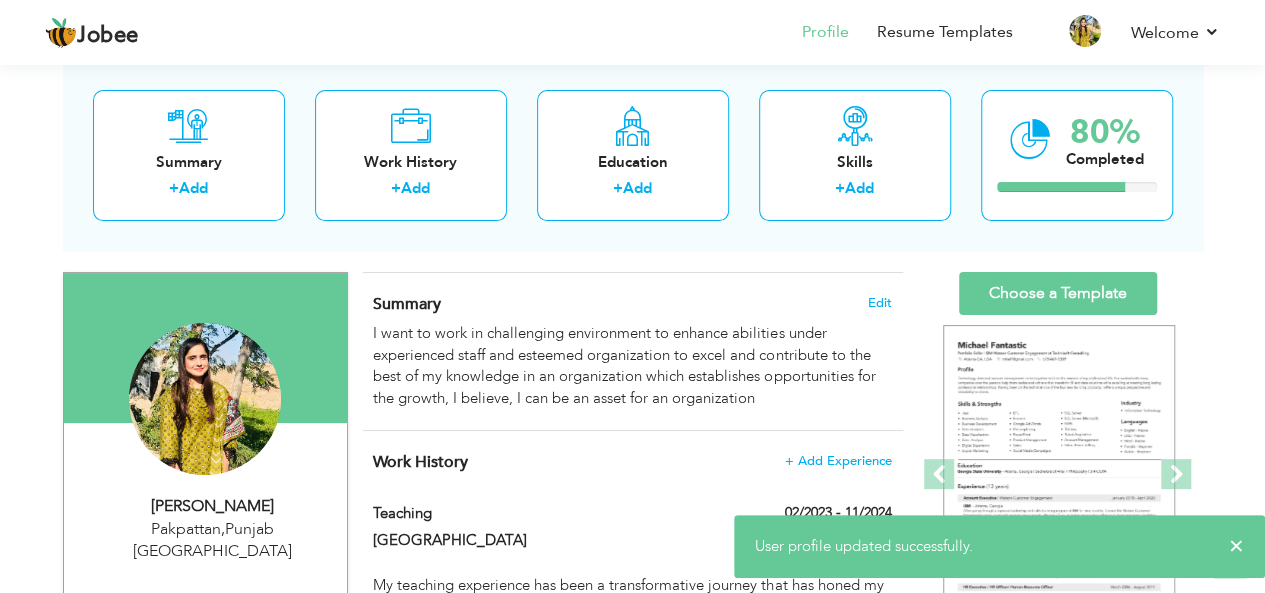 click on "Summary" at bounding box center [407, 304] 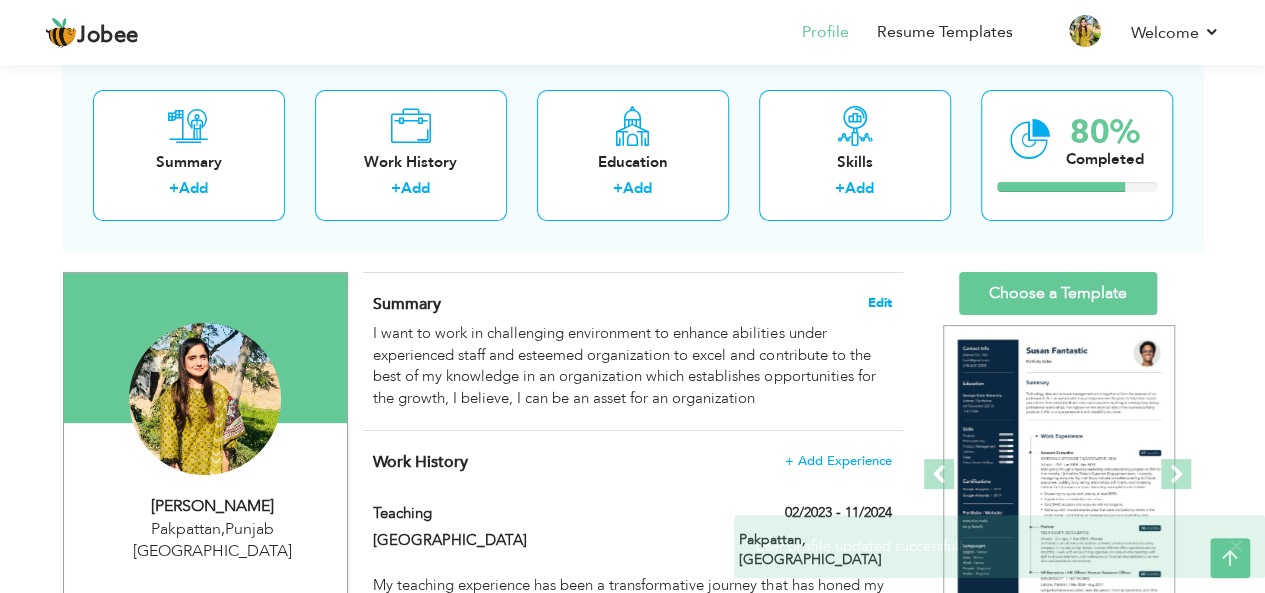 click on "Edit" at bounding box center (880, 303) 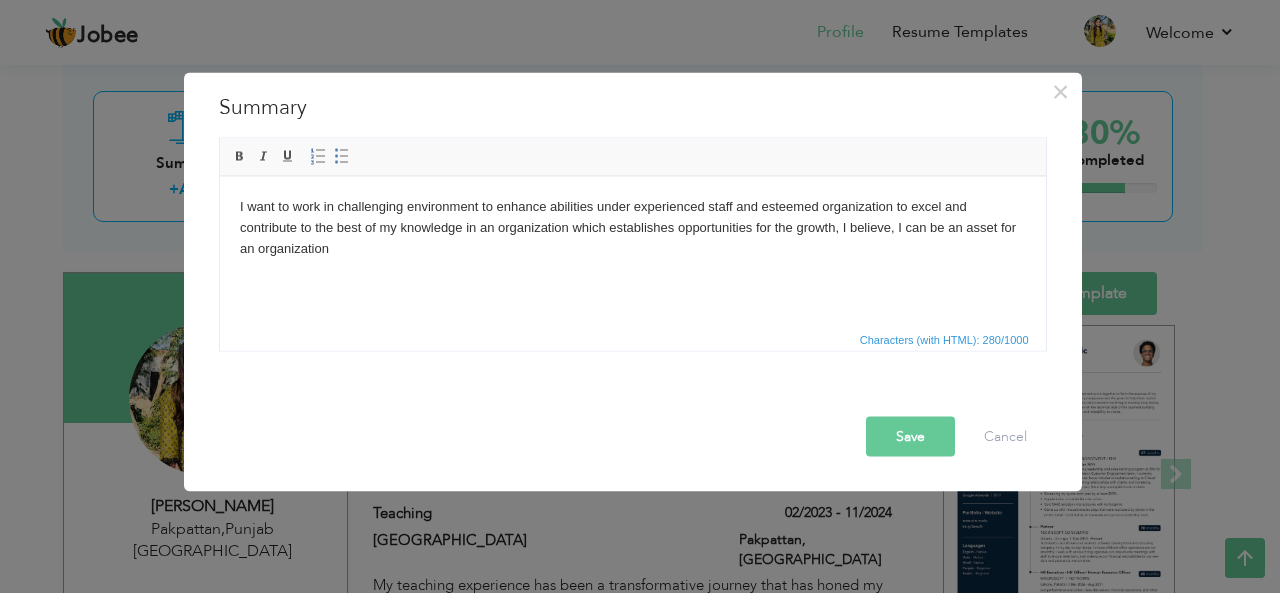 click on "Summary" at bounding box center (633, 107) 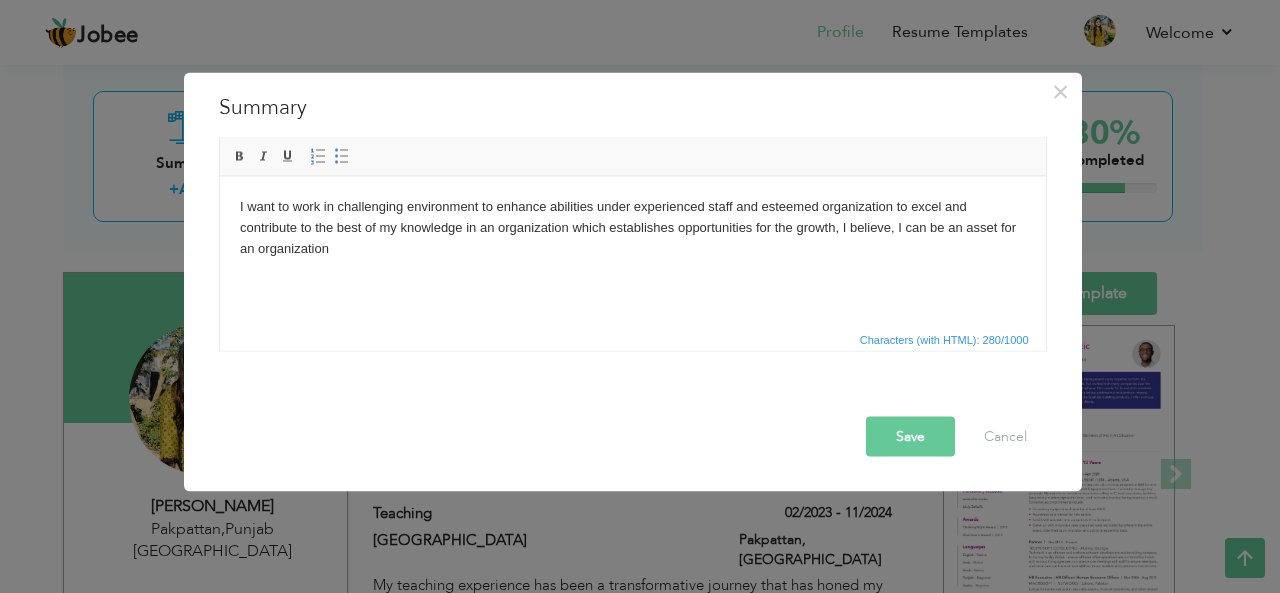 click on "Summary" at bounding box center (633, 107) 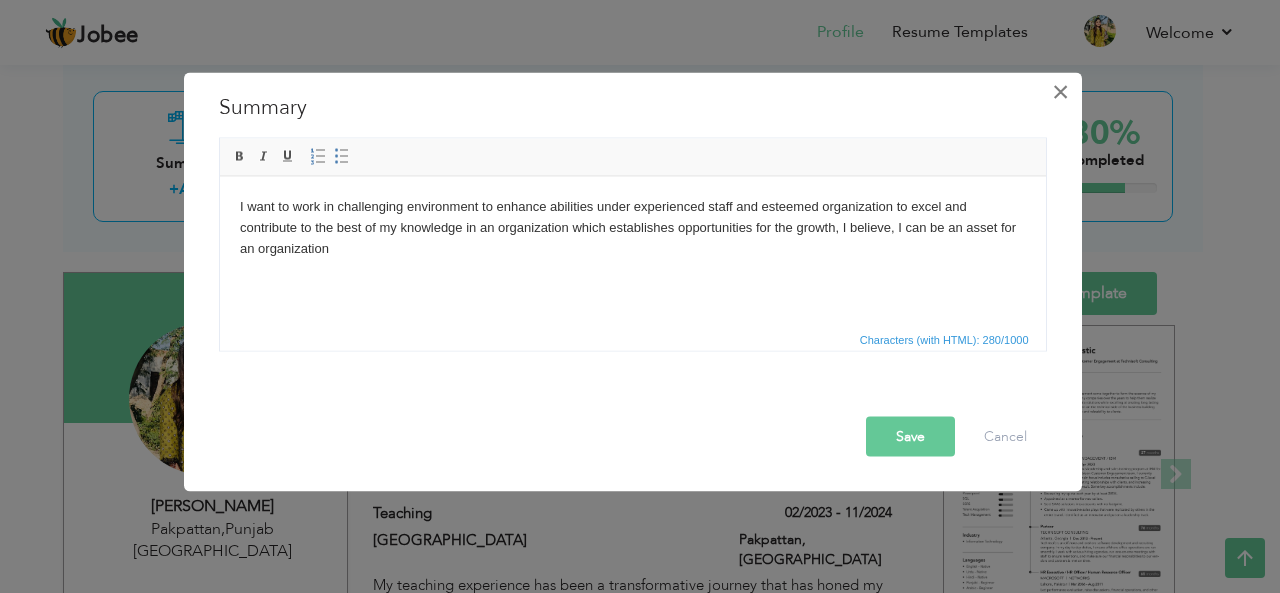 click on "×" at bounding box center (1060, 91) 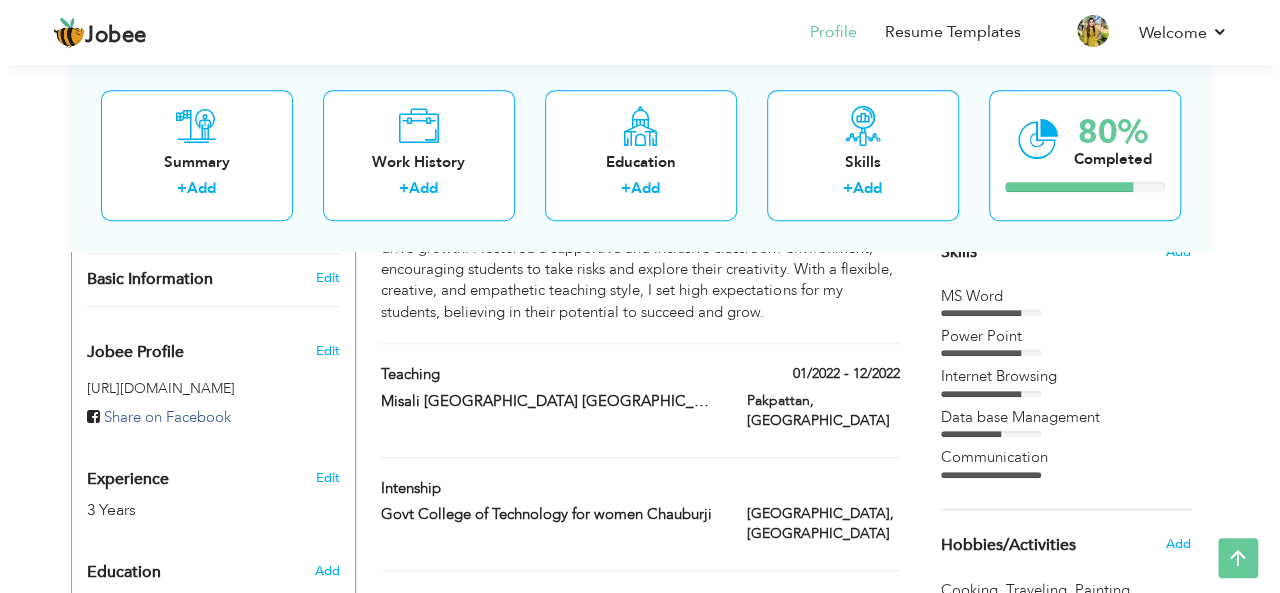 scroll, scrollTop: 532, scrollLeft: 0, axis: vertical 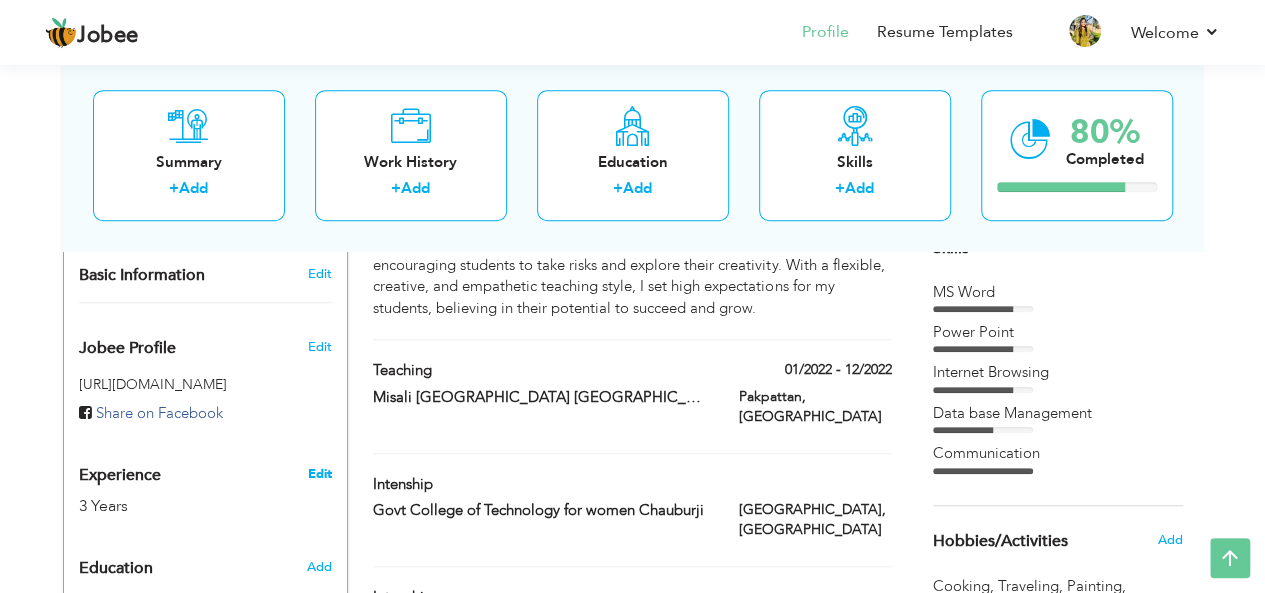 click on "Edit" at bounding box center (319, 474) 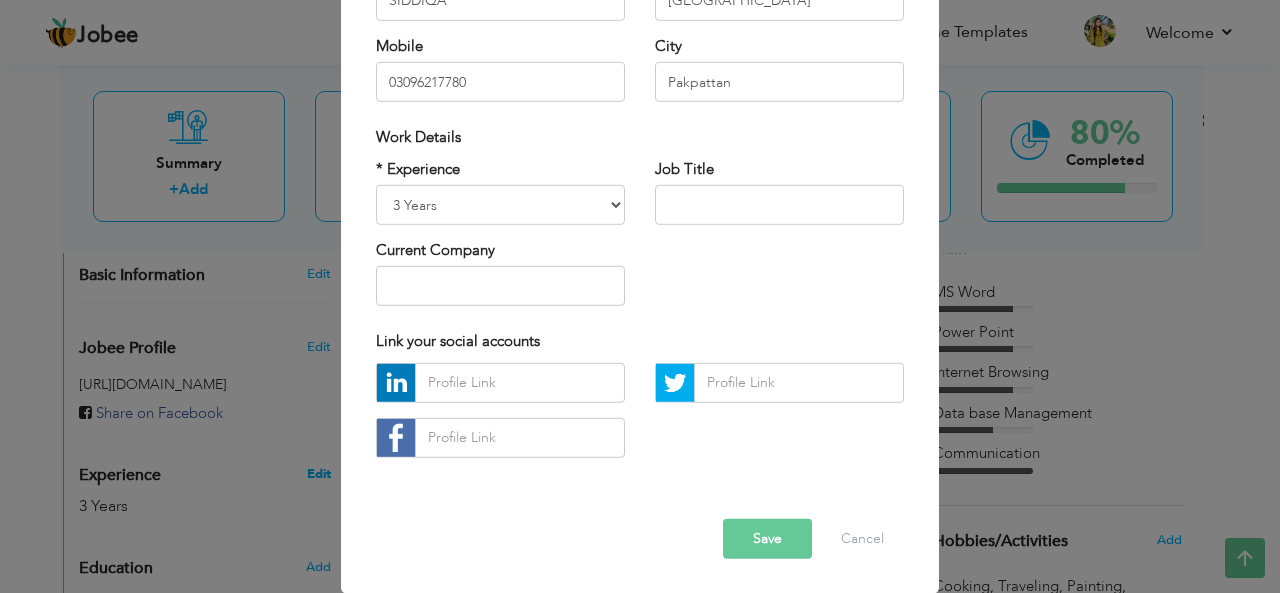 scroll, scrollTop: 0, scrollLeft: 0, axis: both 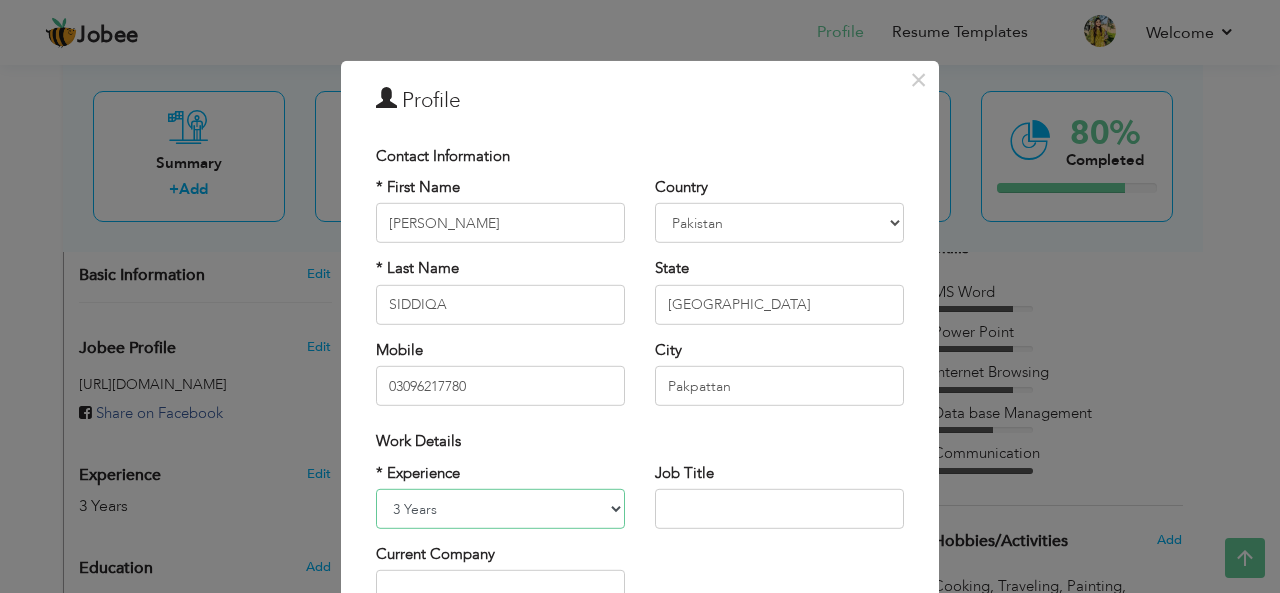 click on "Entry Level Less than 1 Year 1 Year 2 Years 3 Years 4 Years 5 Years 6 Years 7 Years 8 Years 9 Years 10 Years 11 Years 12 Years 13 Years 14 Years 15 Years 16 Years 17 Years 18 Years 19 Years 20 Years 21 Years 22 Years 23 Years 24 Years 25 Years 26 Years 27 Years 28 Years 29 Years 30 Years 31 Years 32 Years 33 Years 34 Years 35 Years More than 35 Years" at bounding box center (500, 509) 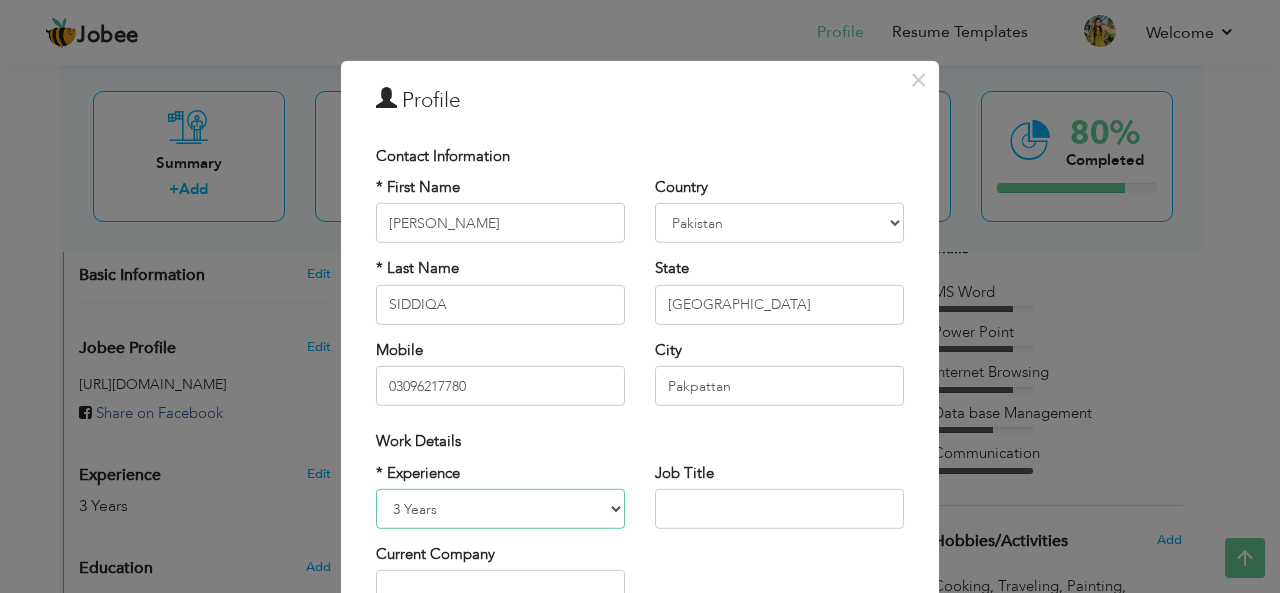select on "number:4" 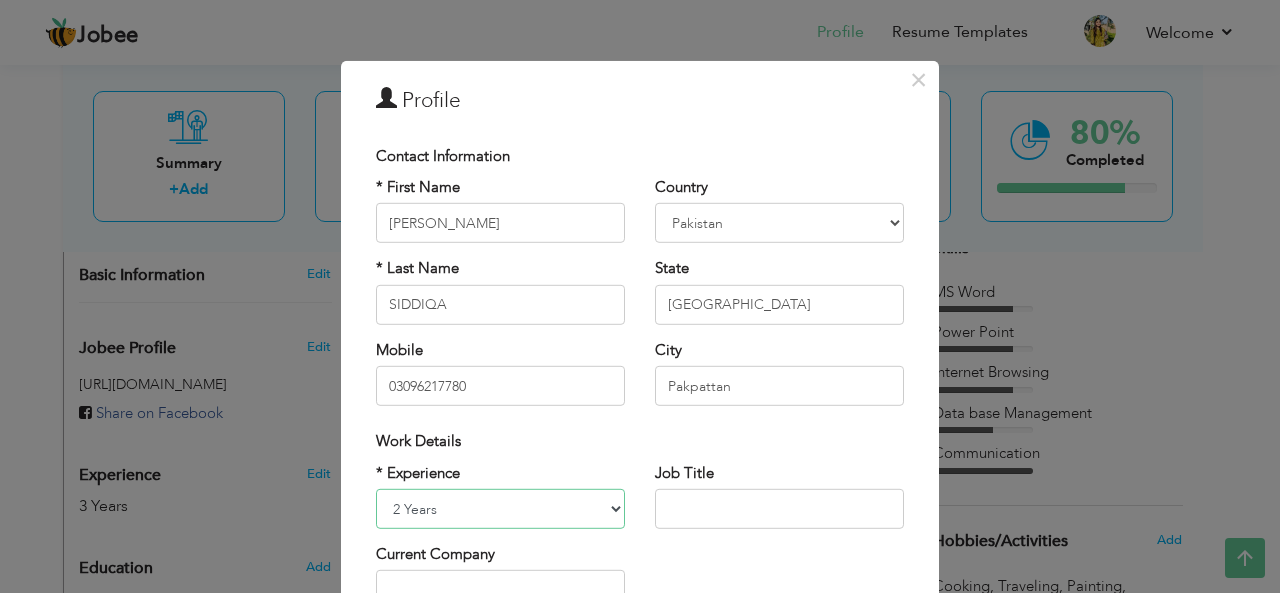 click on "Entry Level Less than 1 Year 1 Year 2 Years 3 Years 4 Years 5 Years 6 Years 7 Years 8 Years 9 Years 10 Years 11 Years 12 Years 13 Years 14 Years 15 Years 16 Years 17 Years 18 Years 19 Years 20 Years 21 Years 22 Years 23 Years 24 Years 25 Years 26 Years 27 Years 28 Years 29 Years 30 Years 31 Years 32 Years 33 Years 34 Years 35 Years More than 35 Years" at bounding box center [500, 509] 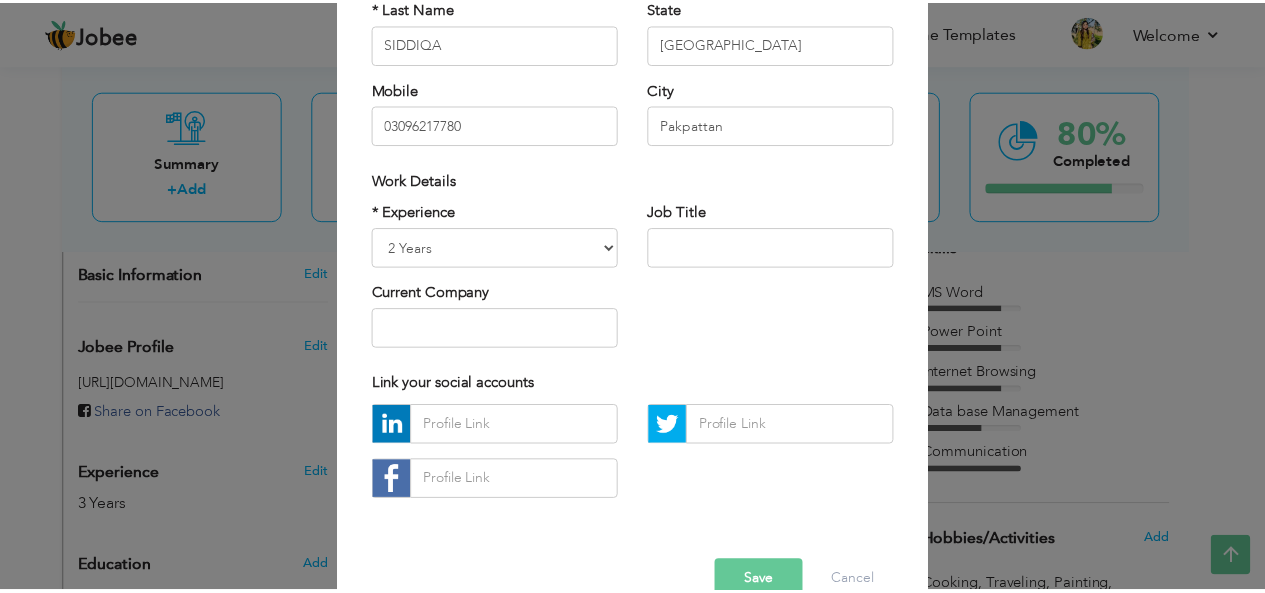 scroll, scrollTop: 284, scrollLeft: 0, axis: vertical 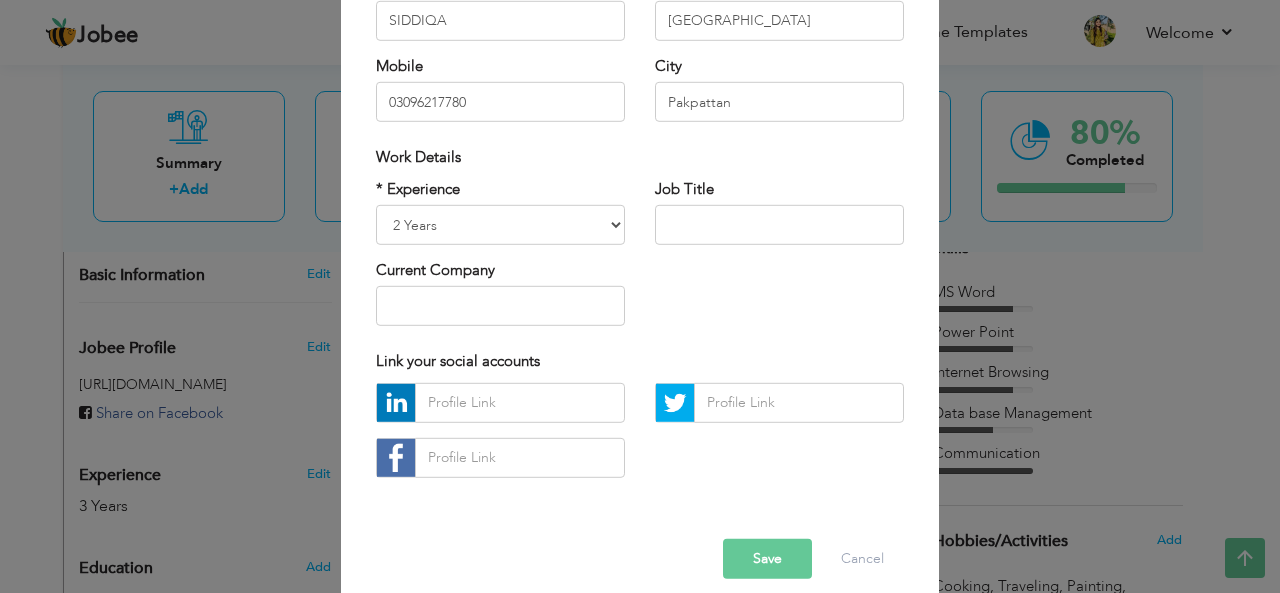 click on "Save" at bounding box center (767, 559) 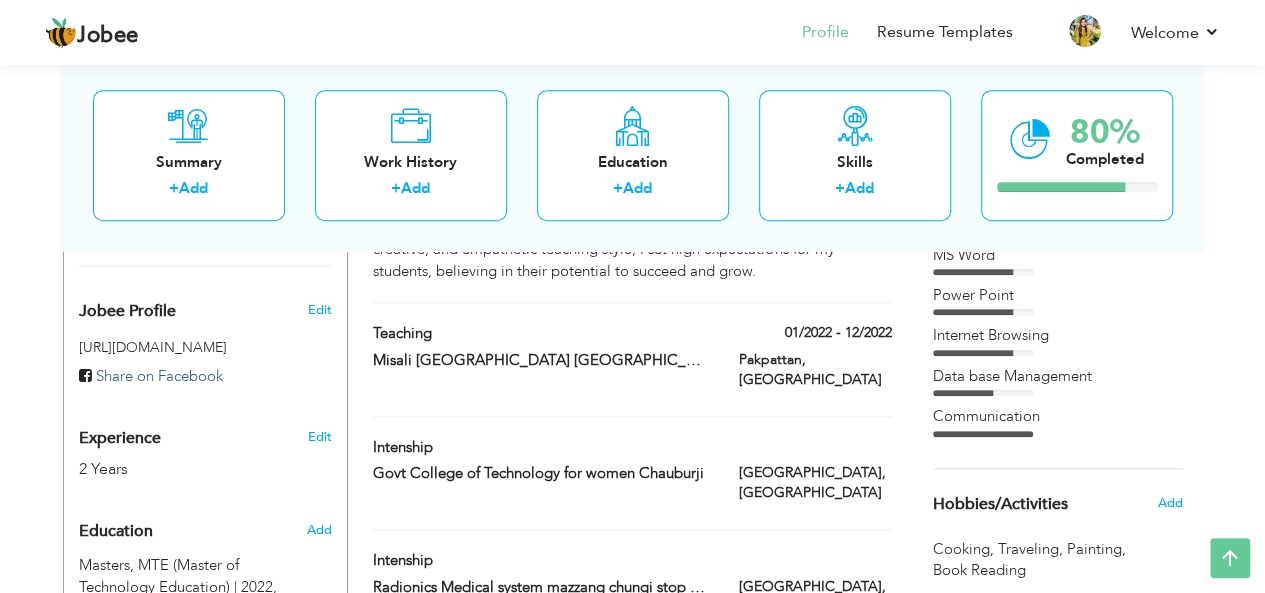 scroll, scrollTop: 580, scrollLeft: 0, axis: vertical 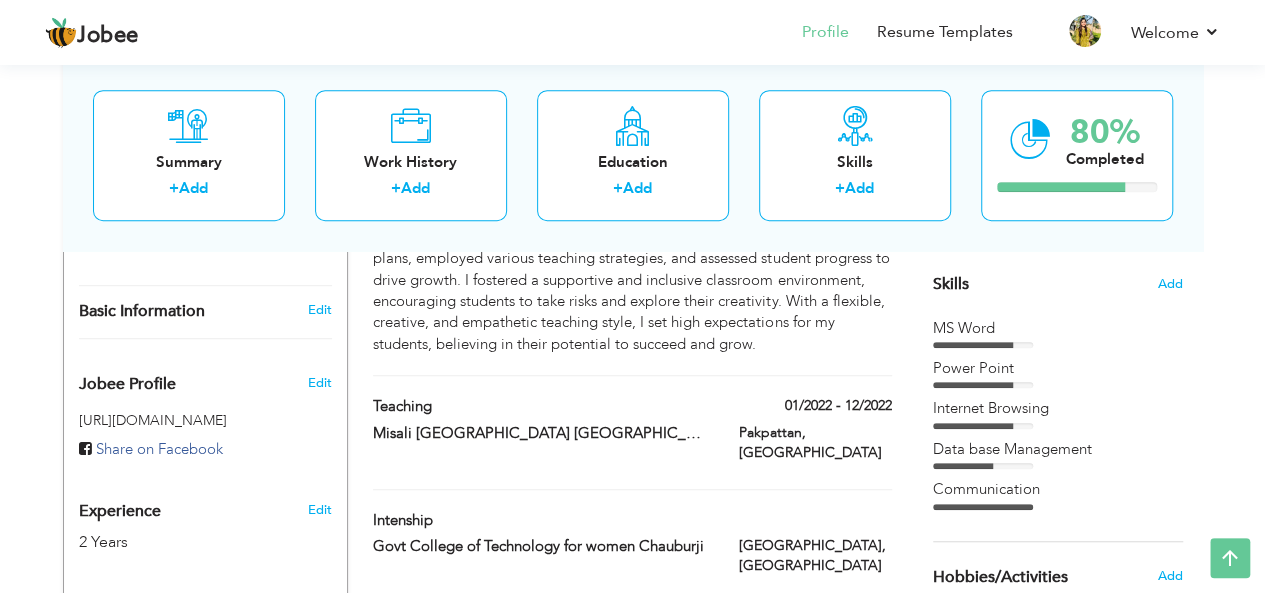 click on "01/2022 - 12/2022" at bounding box center (815, 408) 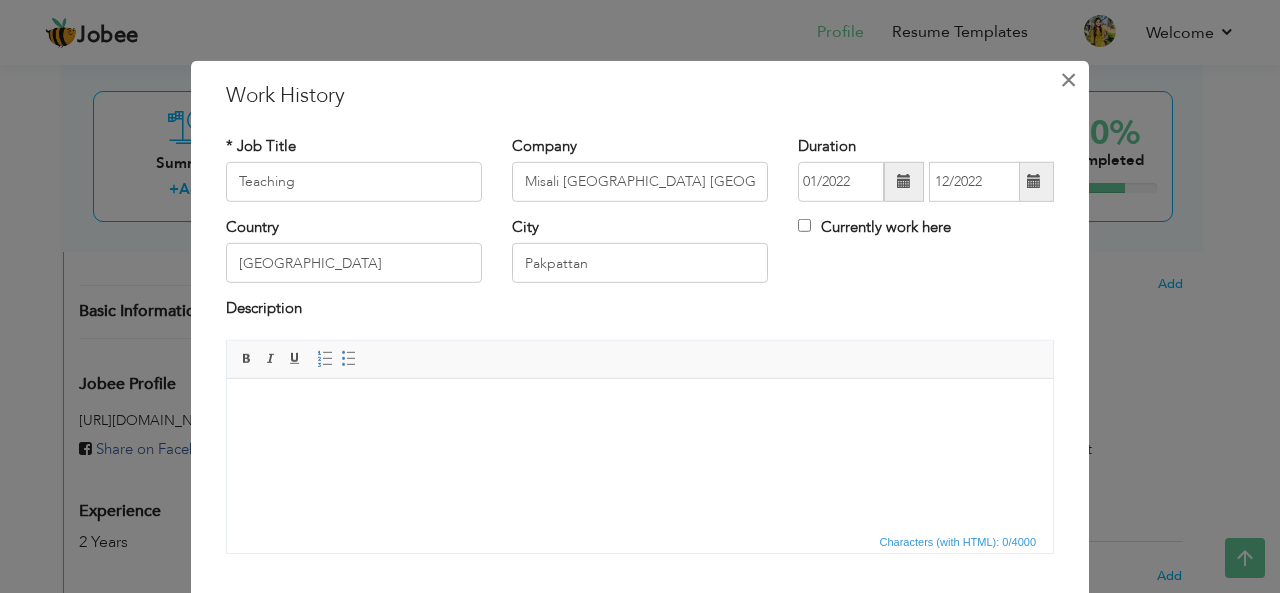 click on "×" at bounding box center [1068, 79] 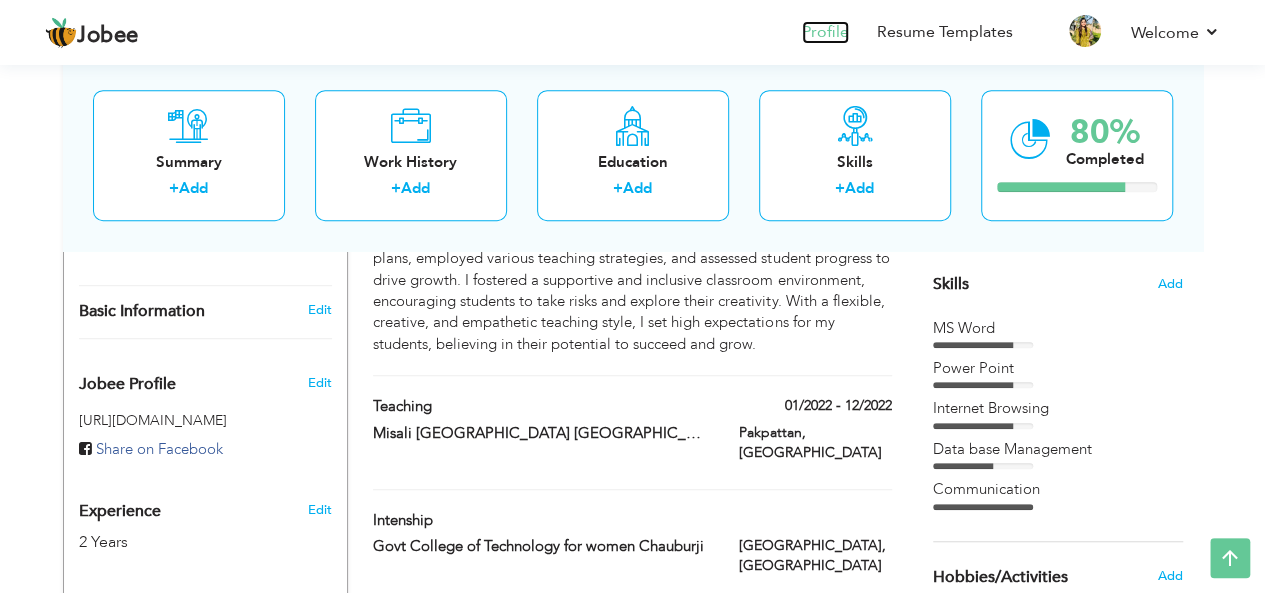click on "Profile" at bounding box center [825, 32] 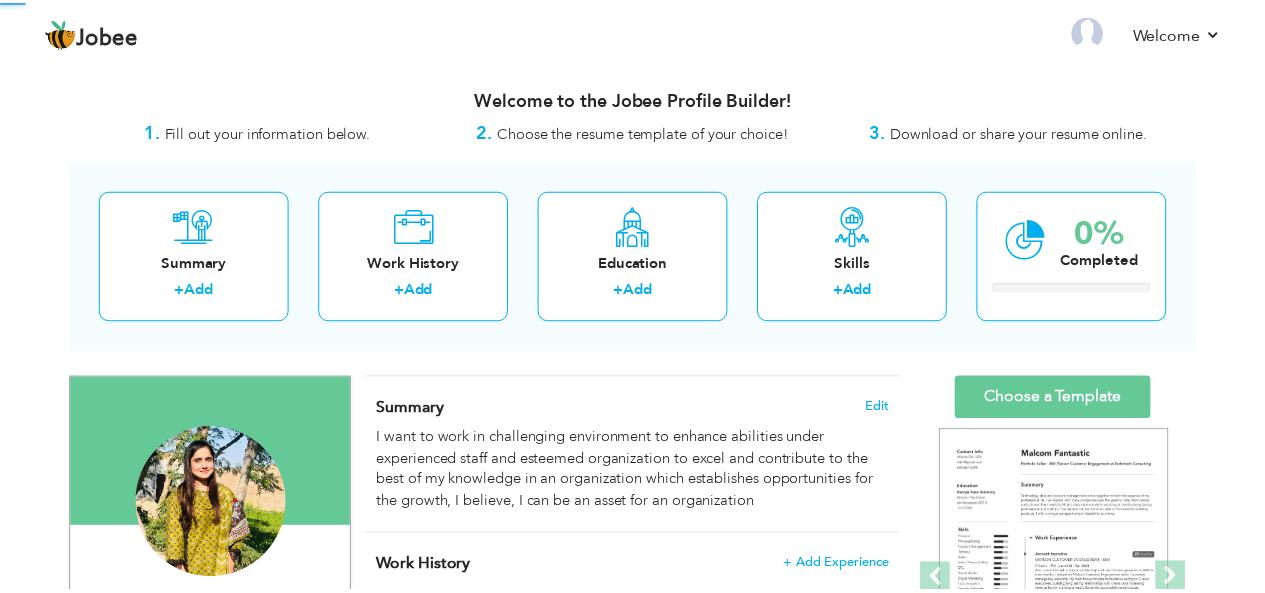 scroll, scrollTop: 0, scrollLeft: 0, axis: both 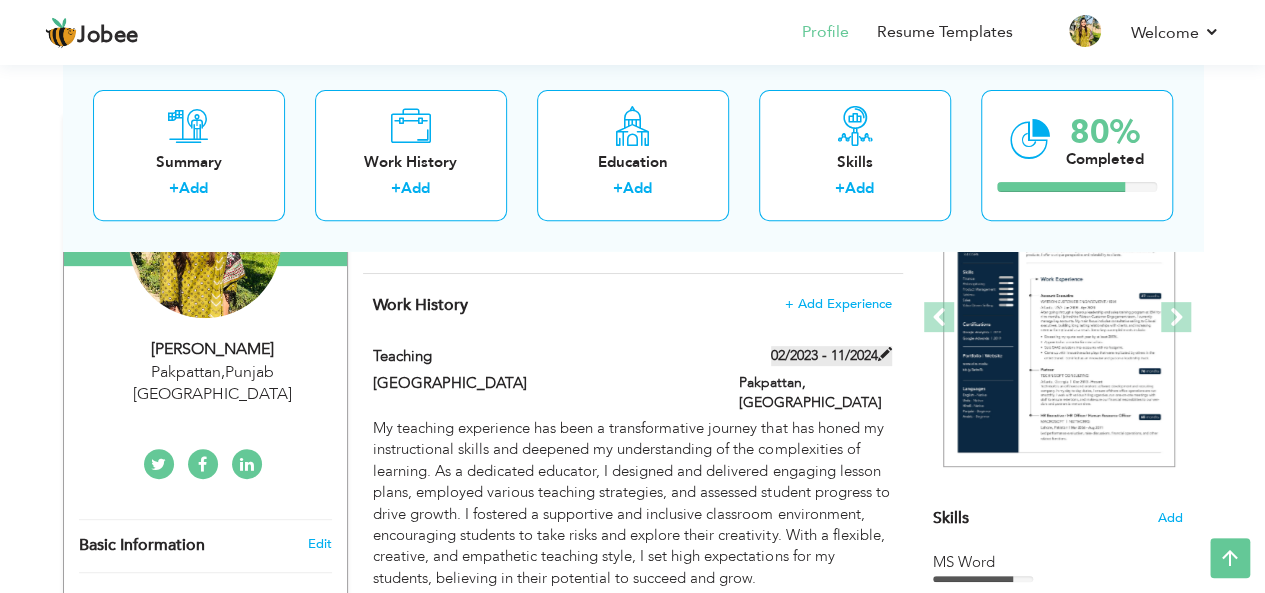 click on "02/2023 - 11/2024" at bounding box center [831, 356] 